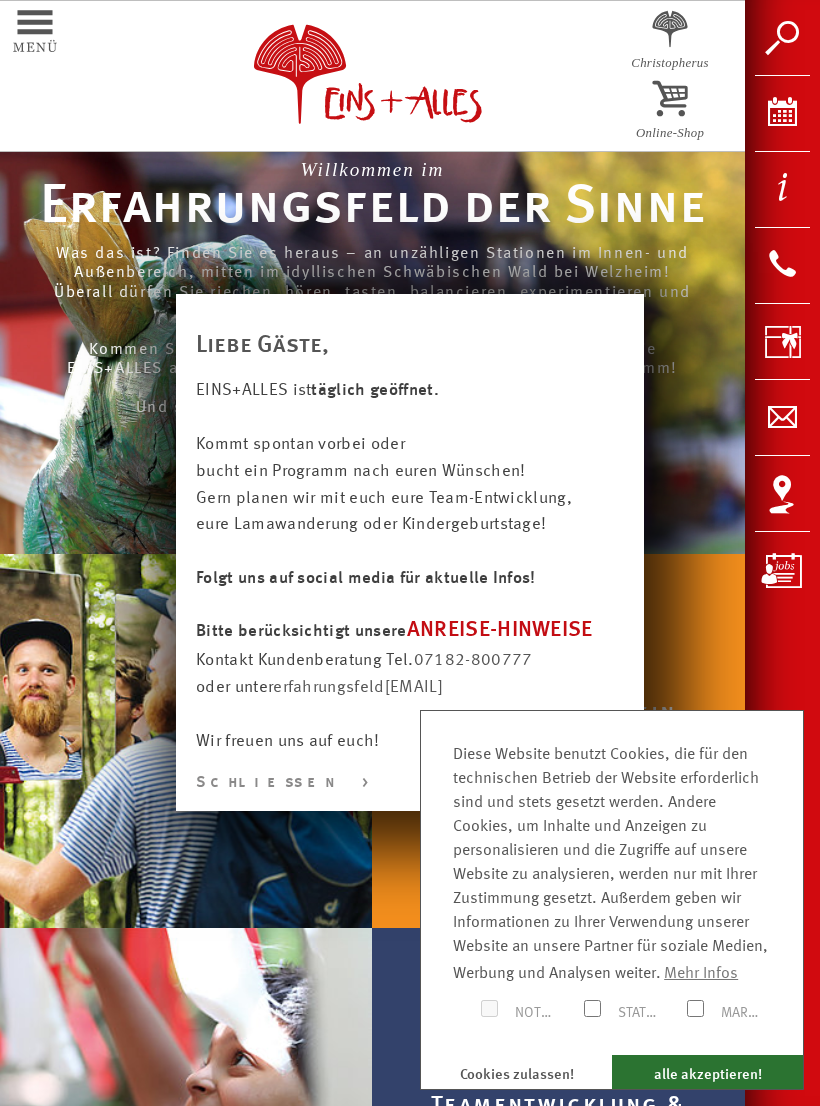 scroll, scrollTop: 0, scrollLeft: 0, axis: both 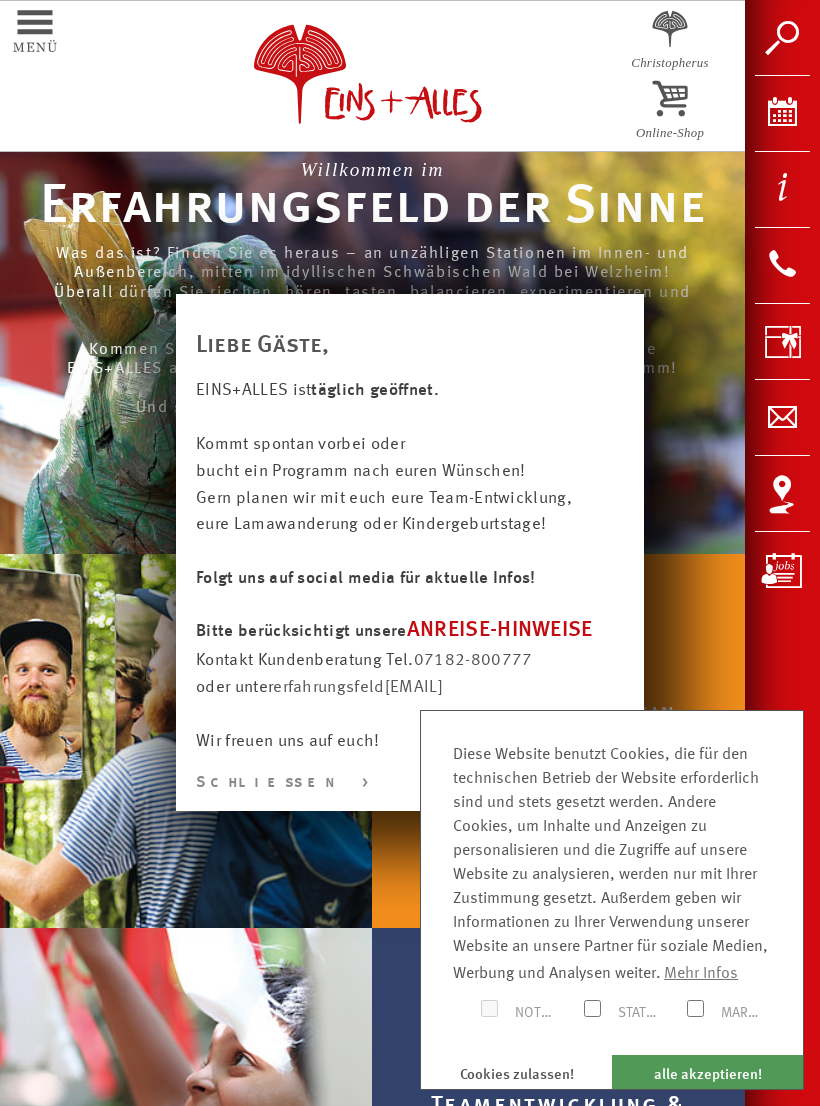 click on "alle akzeptieren!" at bounding box center [707, 1072] 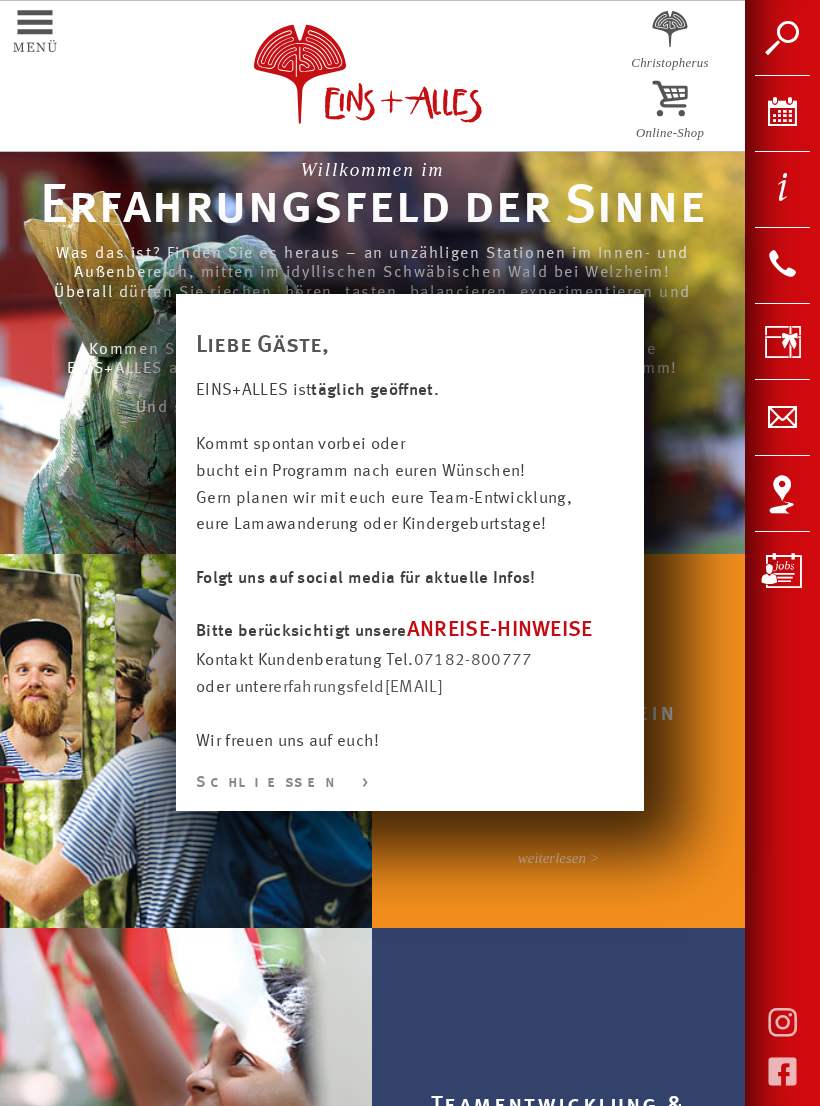 click on "Schließen >" at bounding box center (410, 783) 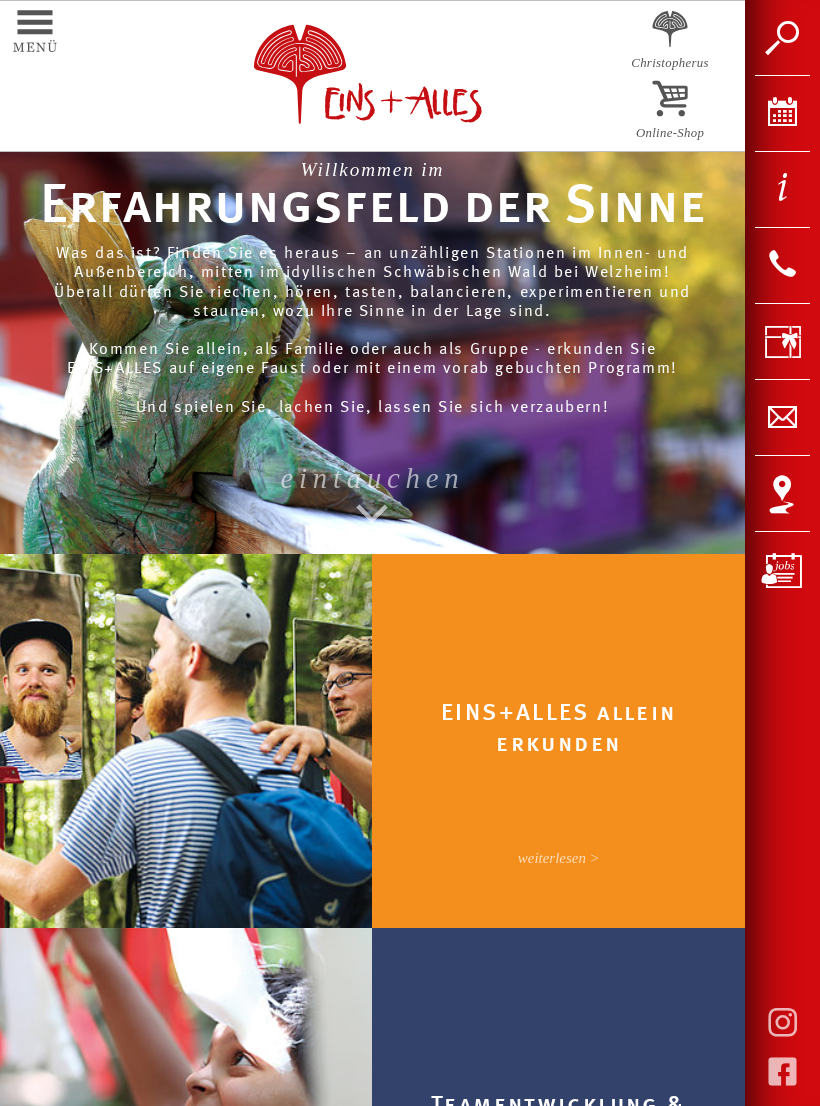 click on "EINS+ALLES allein erkunden
Erkunden Sie EINS+ALLES ganz individuell. Mit dem einmaligen Eintritt lässt sich alles ausprobieren, wonach Ihnen gerade Ihr Sinn steht. Spontan und ohne Anmeldung.
weiterlesen >" at bounding box center (559, 834) 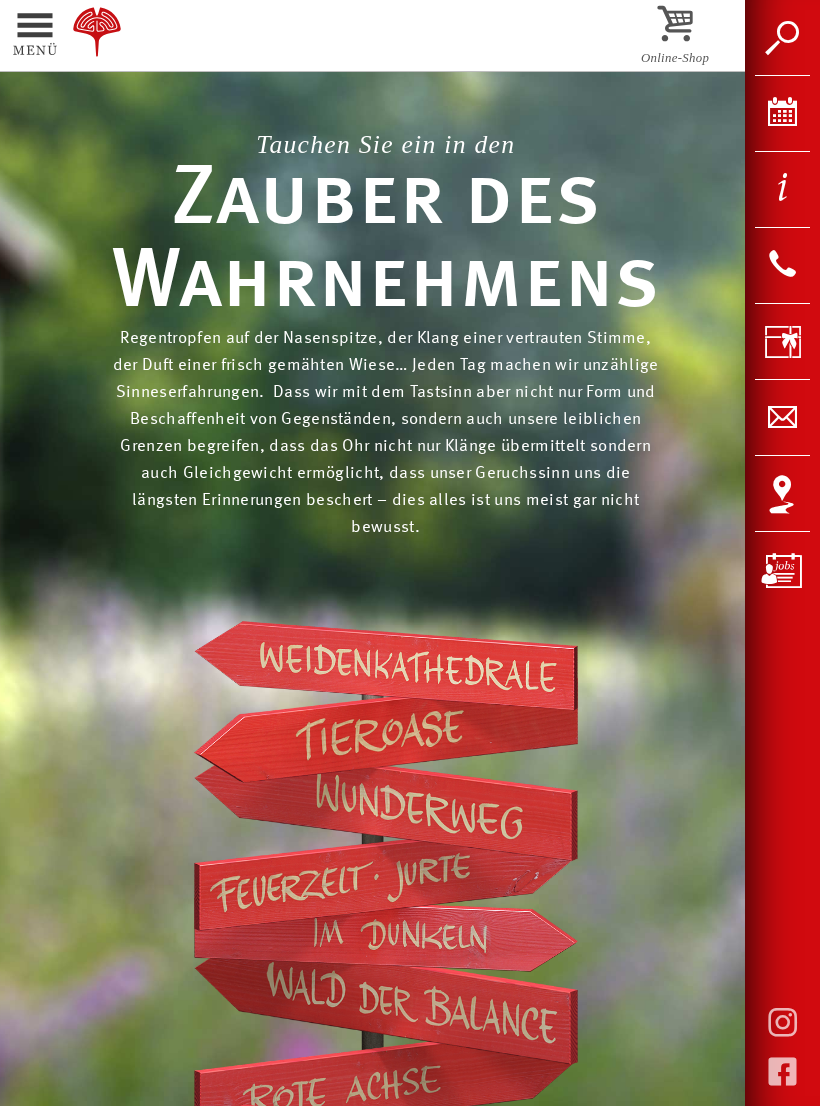 scroll, scrollTop: 0, scrollLeft: 0, axis: both 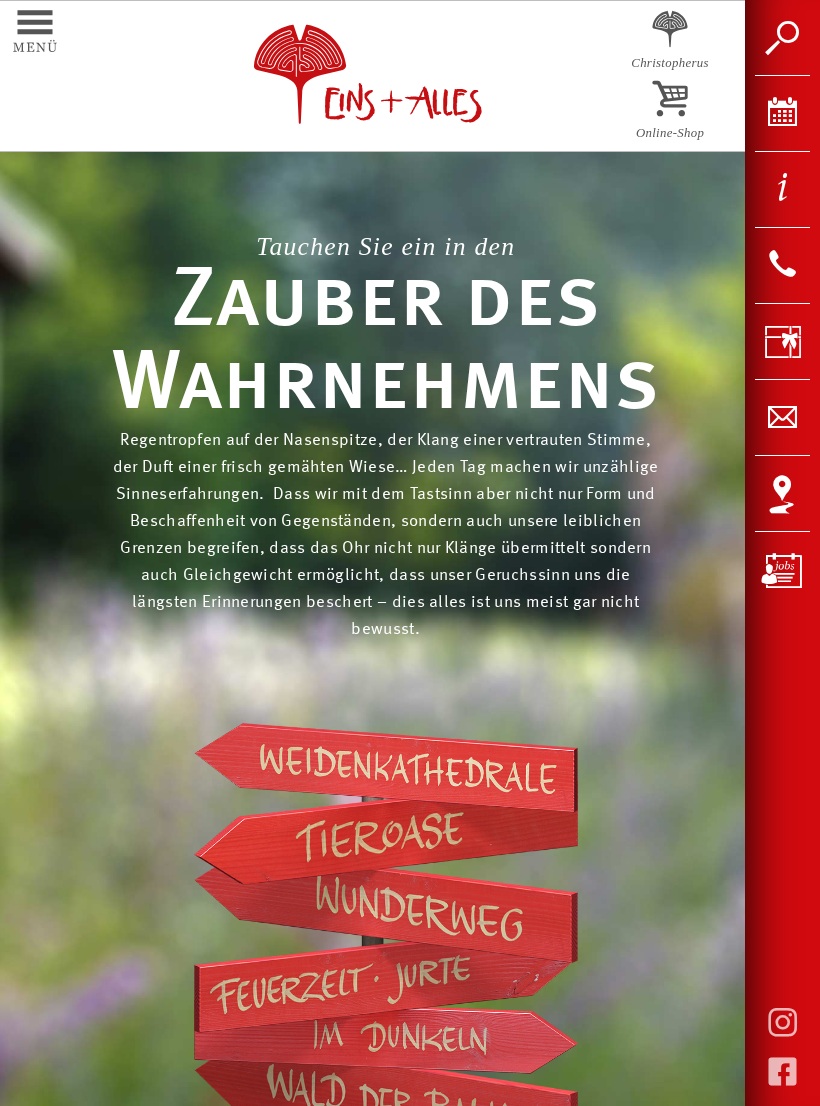 click at bounding box center [386, 768] 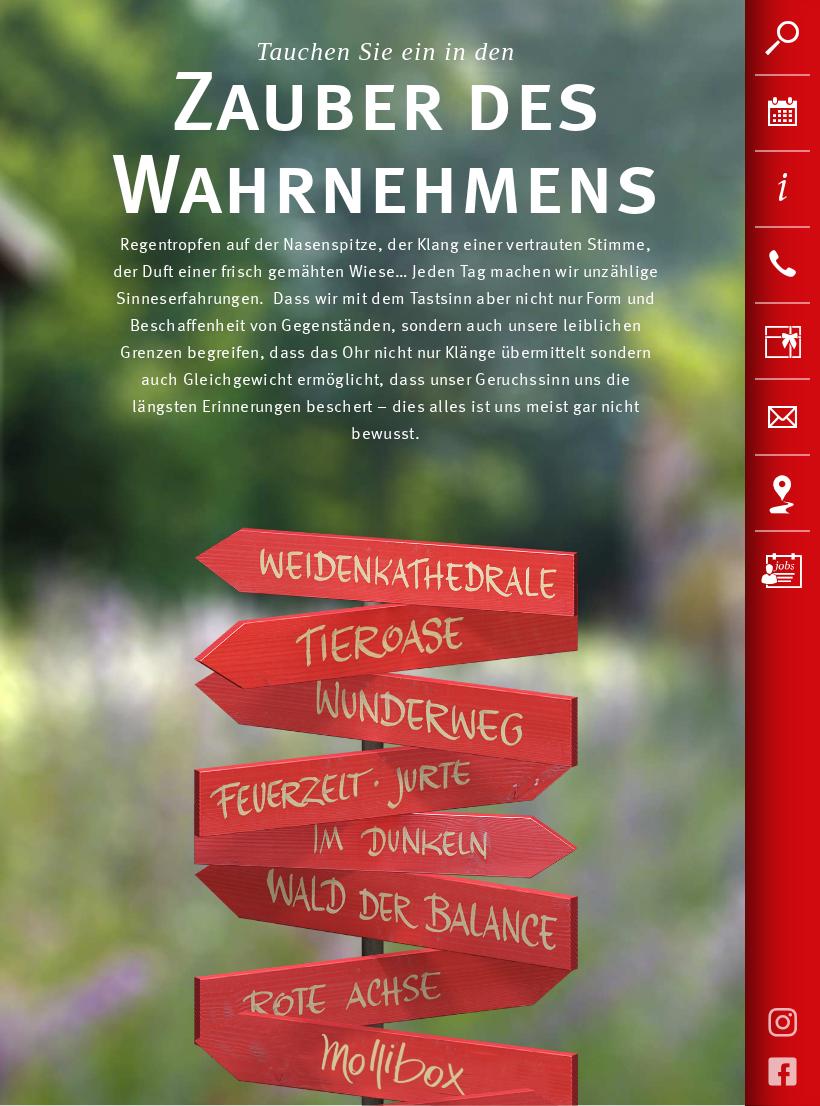 scroll, scrollTop: 201, scrollLeft: 0, axis: vertical 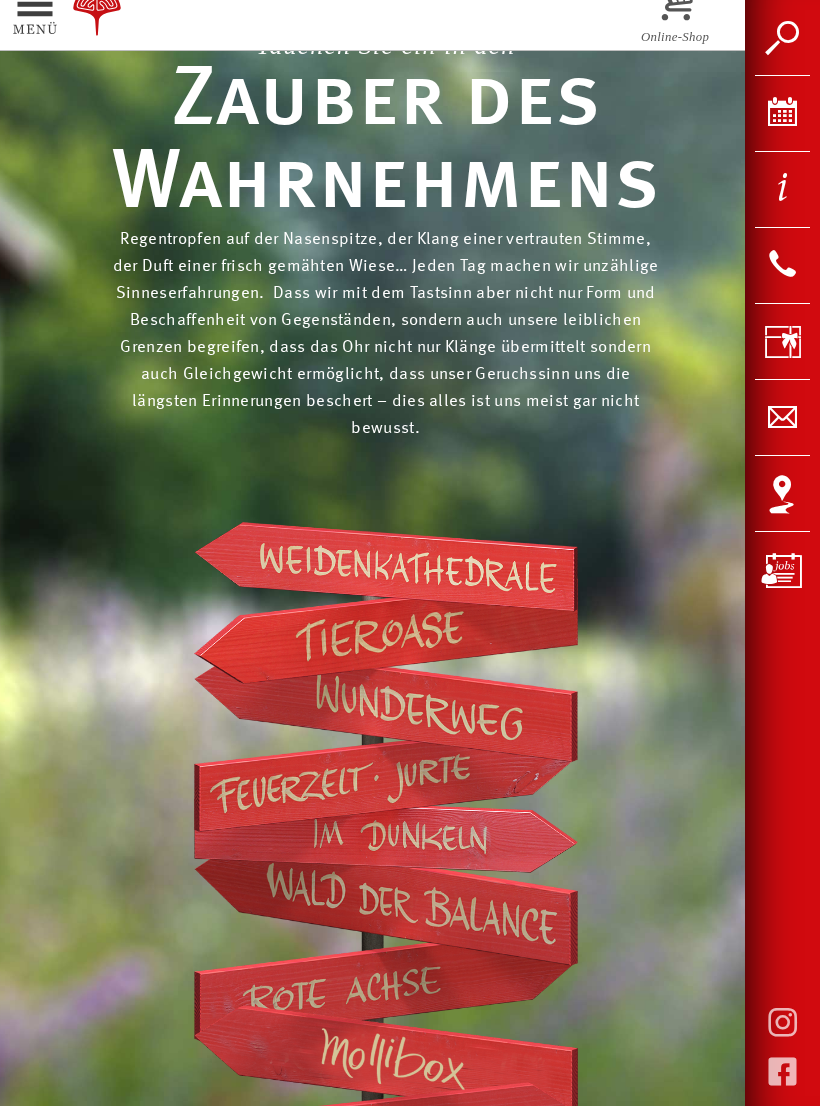 click at bounding box center (386, 704) 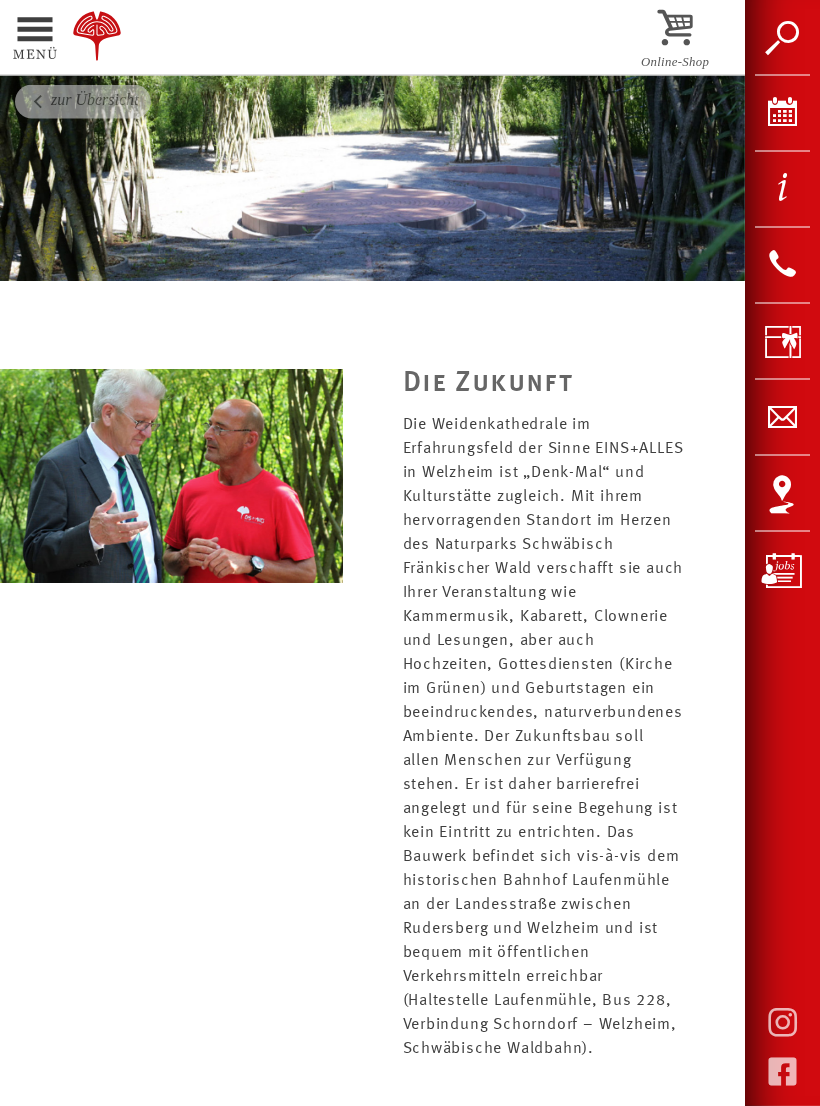 scroll, scrollTop: 2759, scrollLeft: 0, axis: vertical 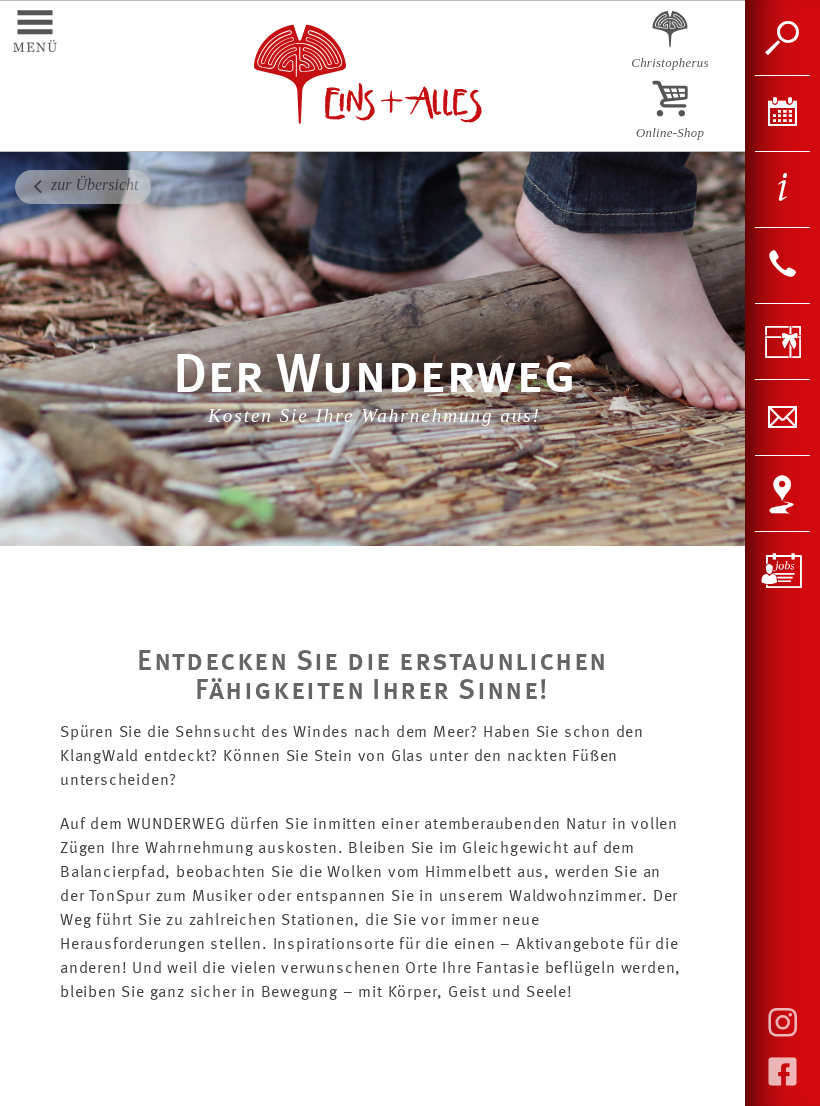 click on "zur Übersicht" at bounding box center [83, 187] 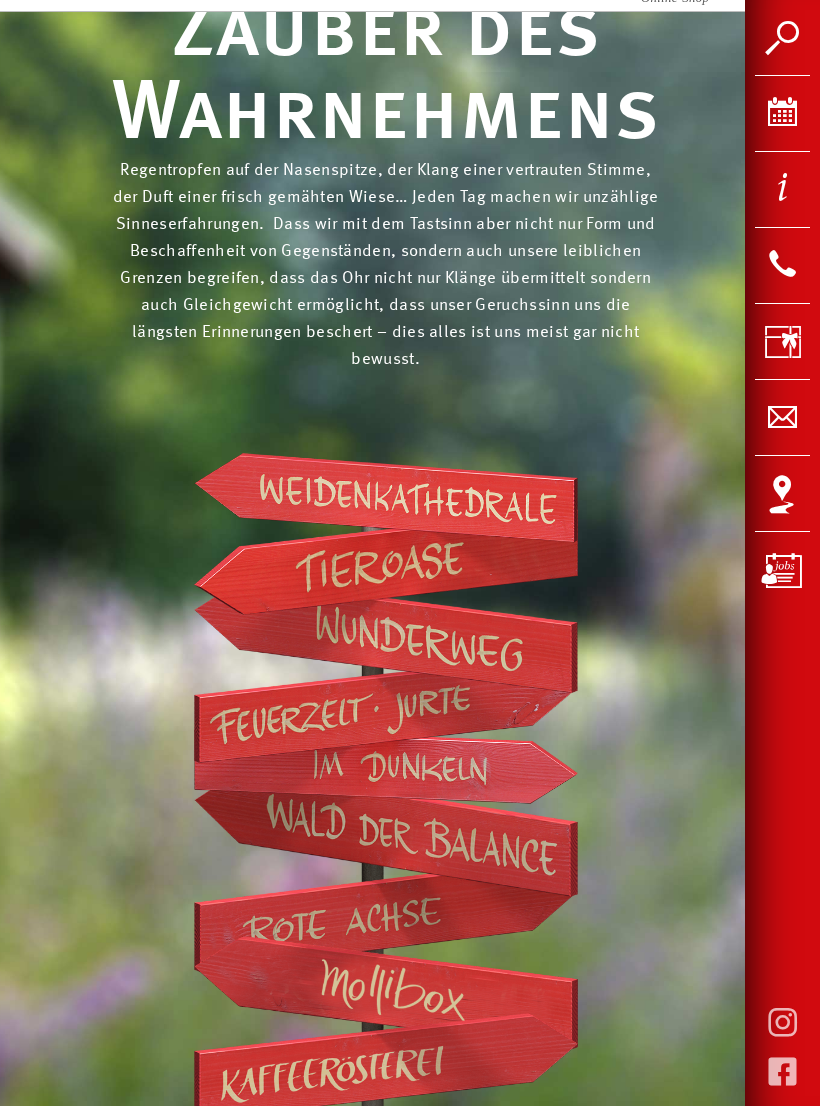 scroll, scrollTop: 272, scrollLeft: 0, axis: vertical 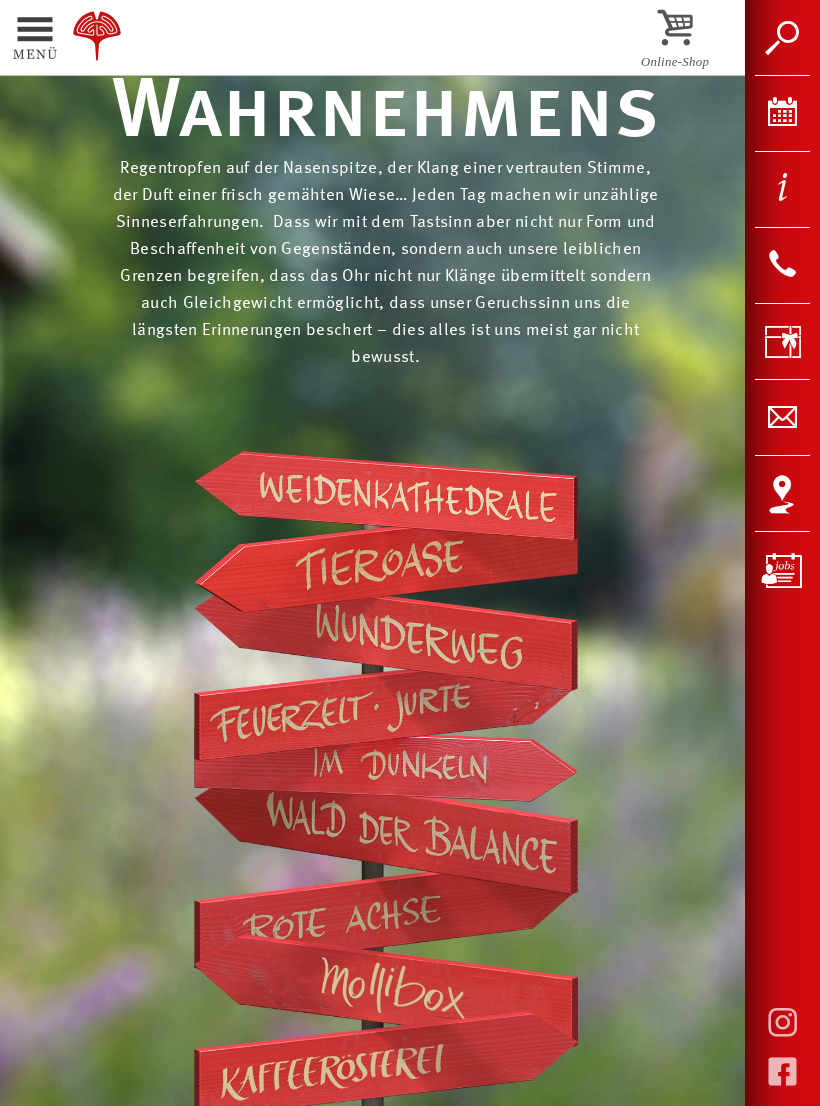 click at bounding box center (386, 763) 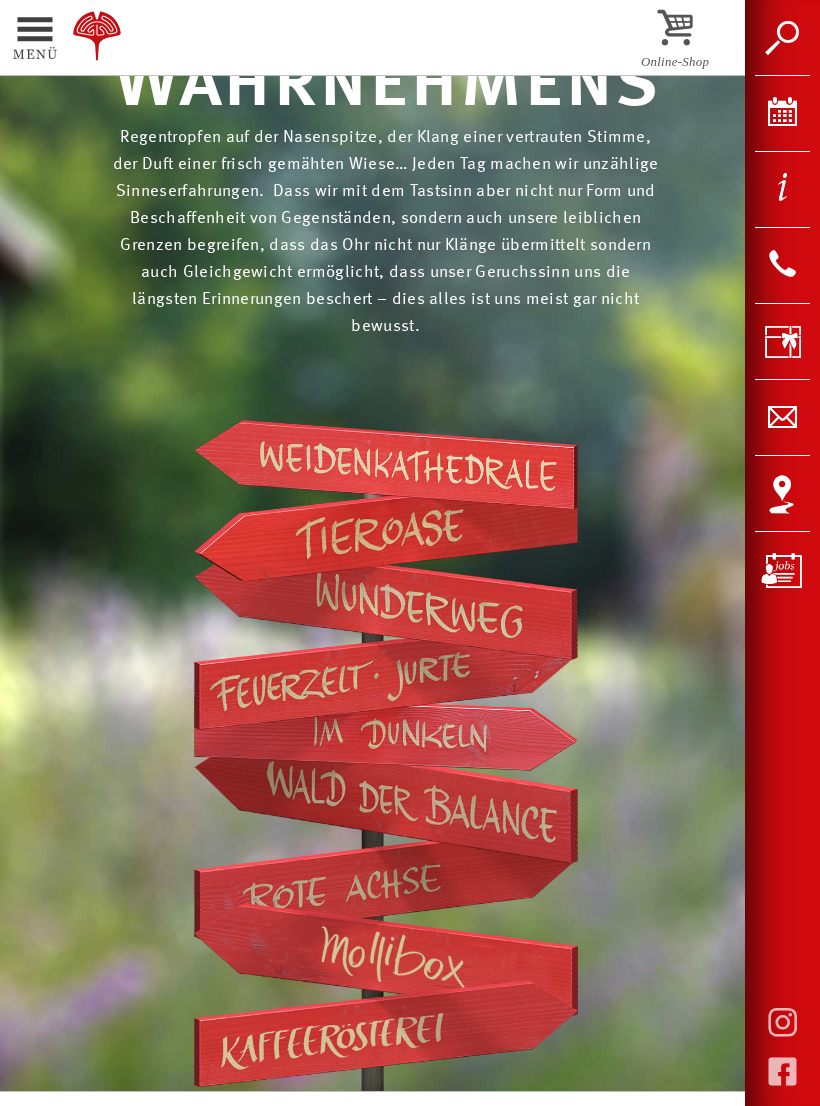 click at bounding box center (386, 799) 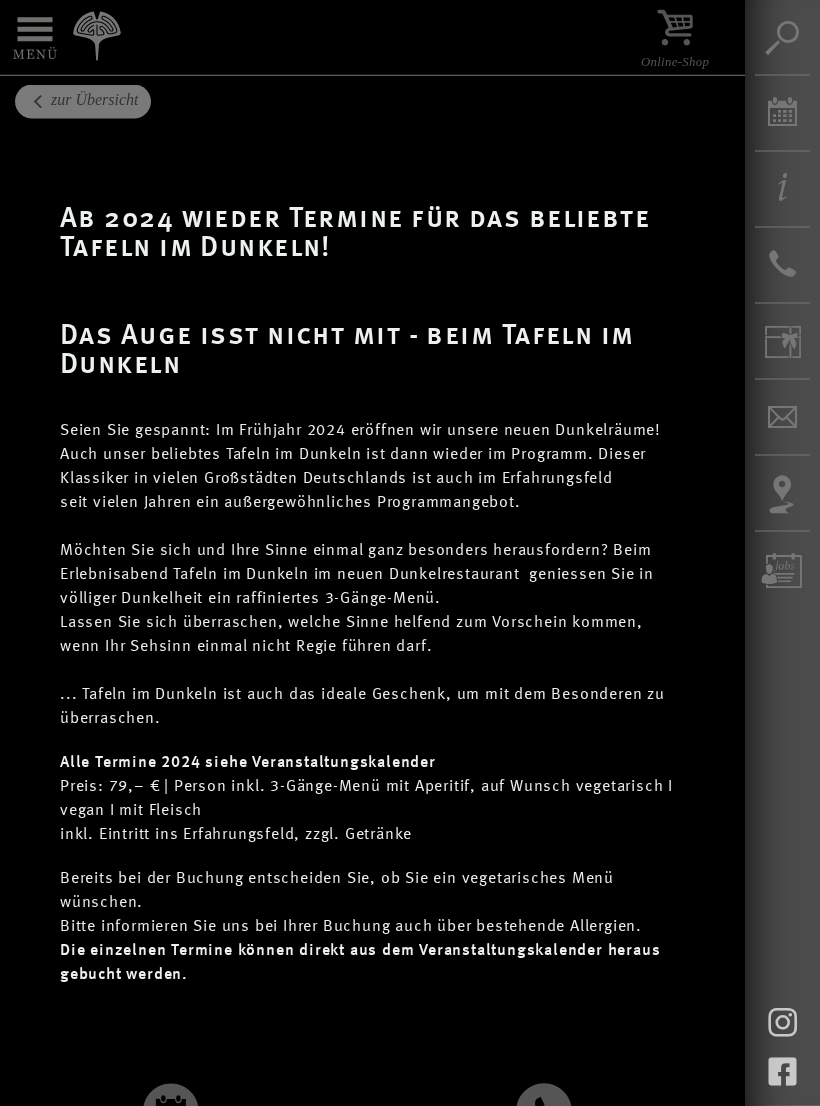 scroll, scrollTop: 4679, scrollLeft: 0, axis: vertical 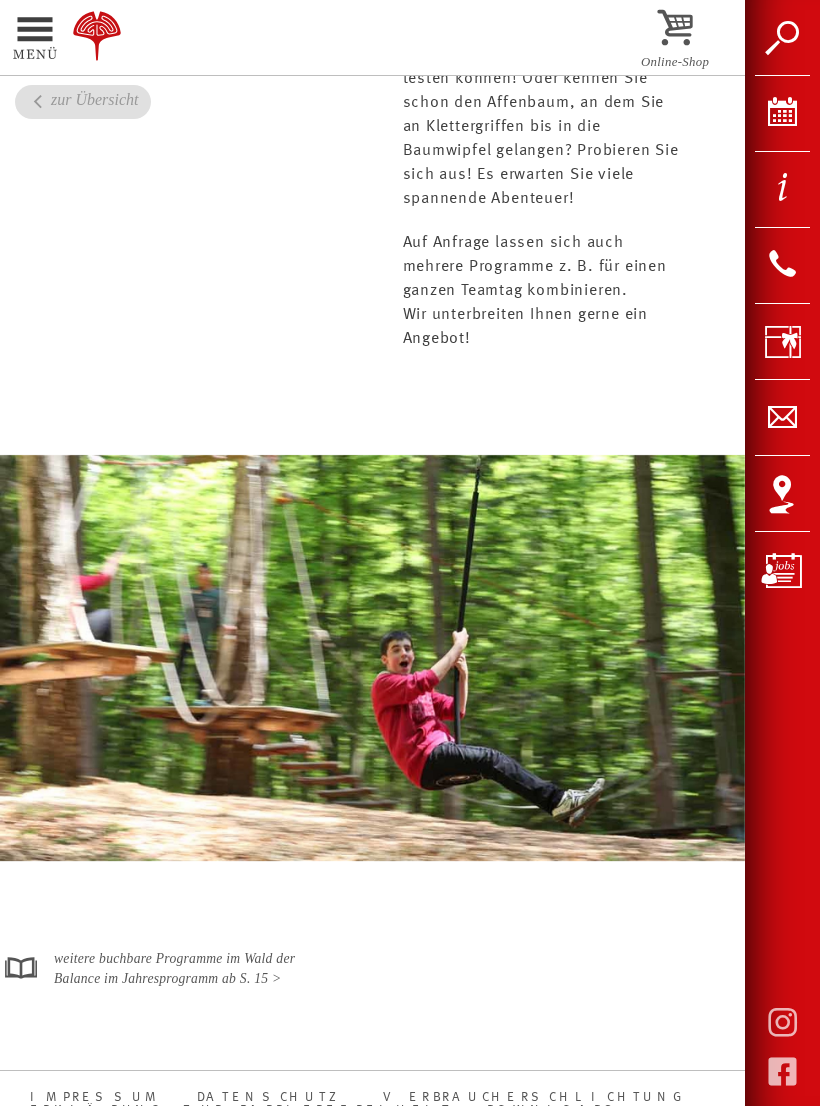 click on "zur Übersicht" at bounding box center [83, 102] 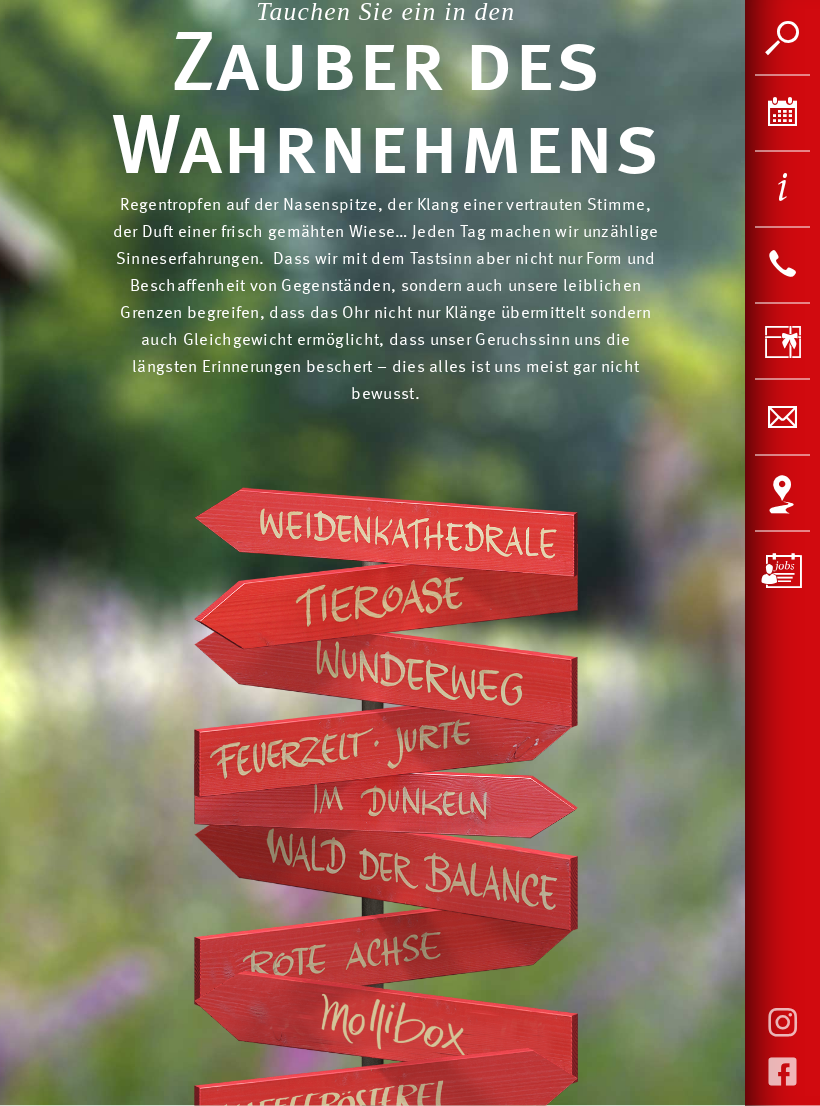 scroll, scrollTop: 260, scrollLeft: 0, axis: vertical 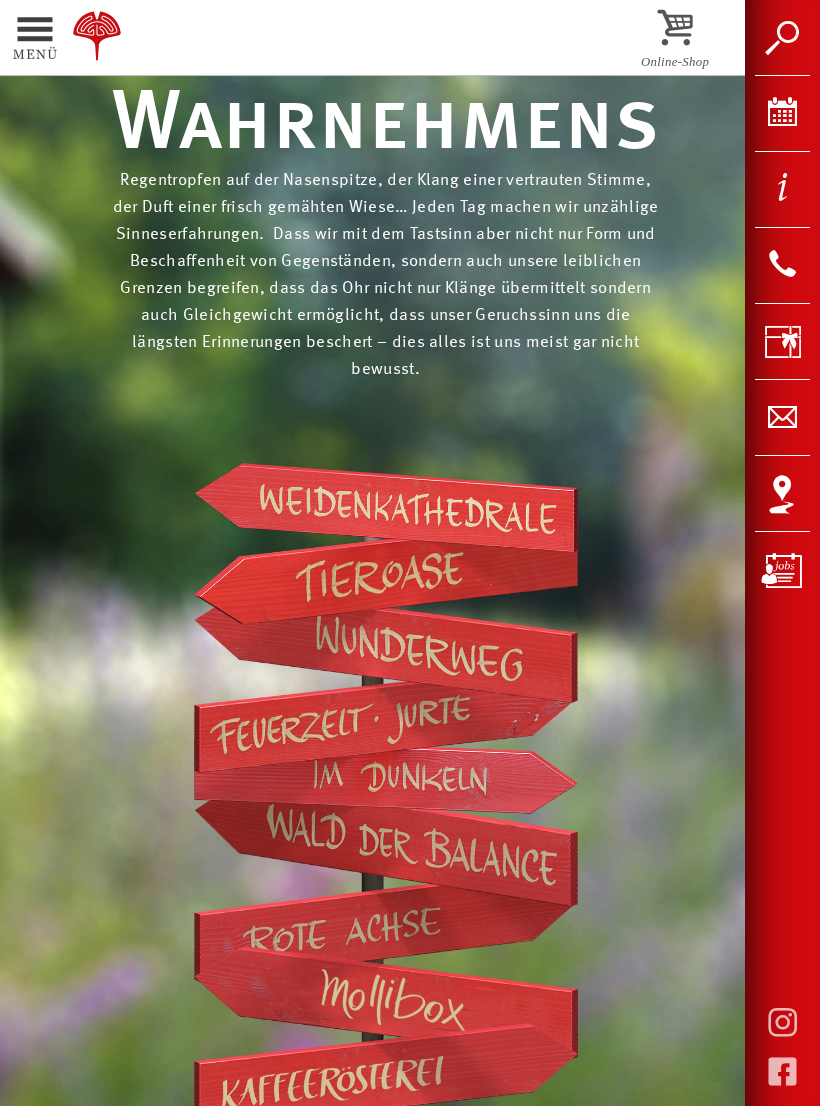 click at bounding box center [386, 926] 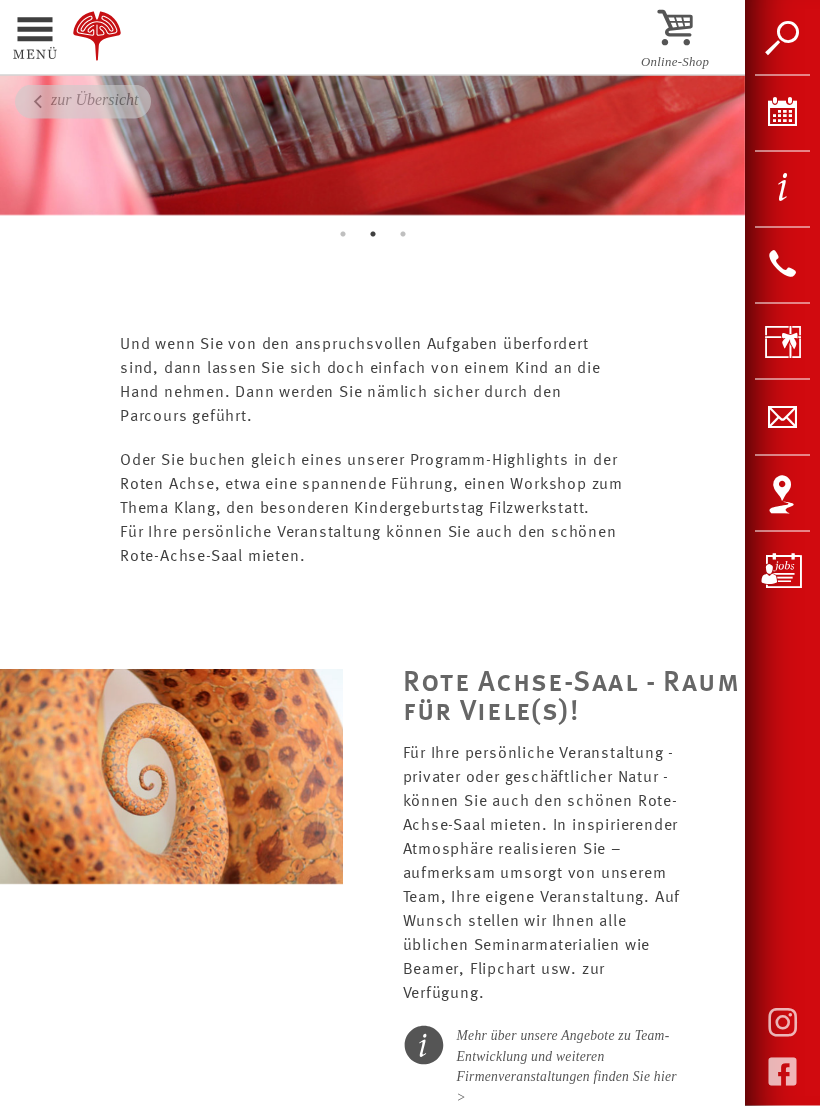 scroll, scrollTop: 1914, scrollLeft: 0, axis: vertical 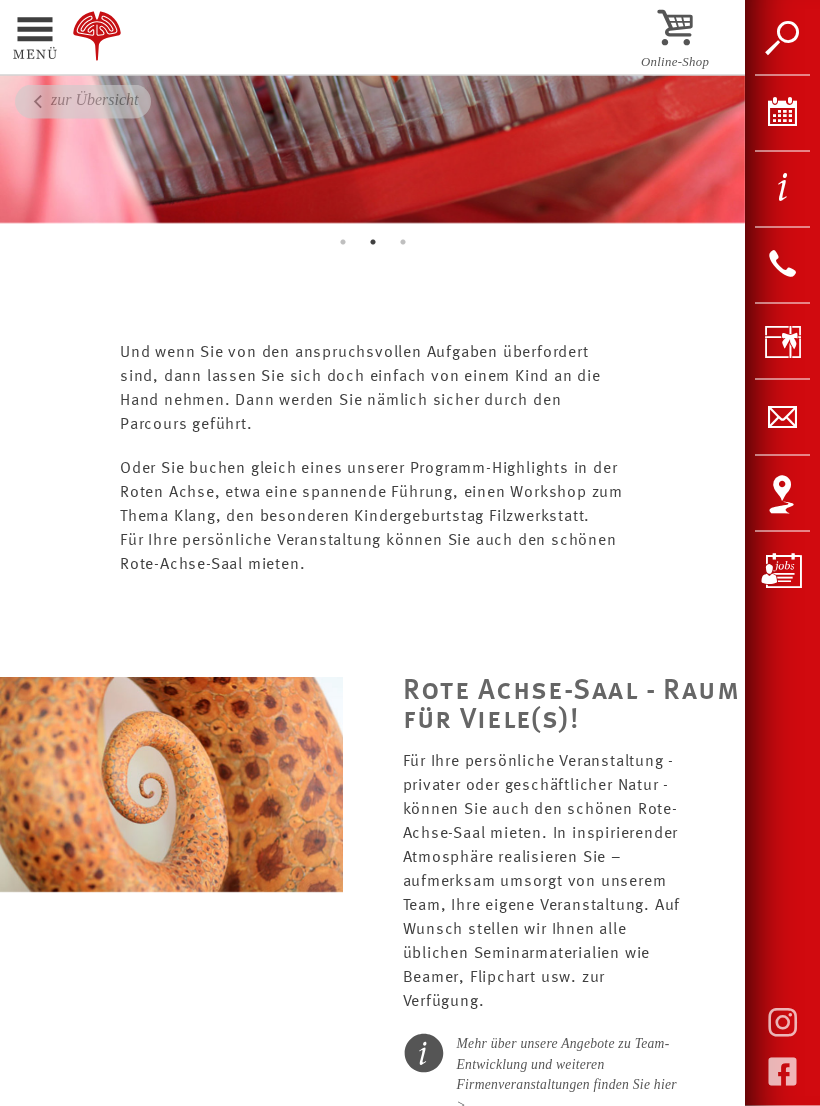 click on "zur Übersicht" at bounding box center (83, 102) 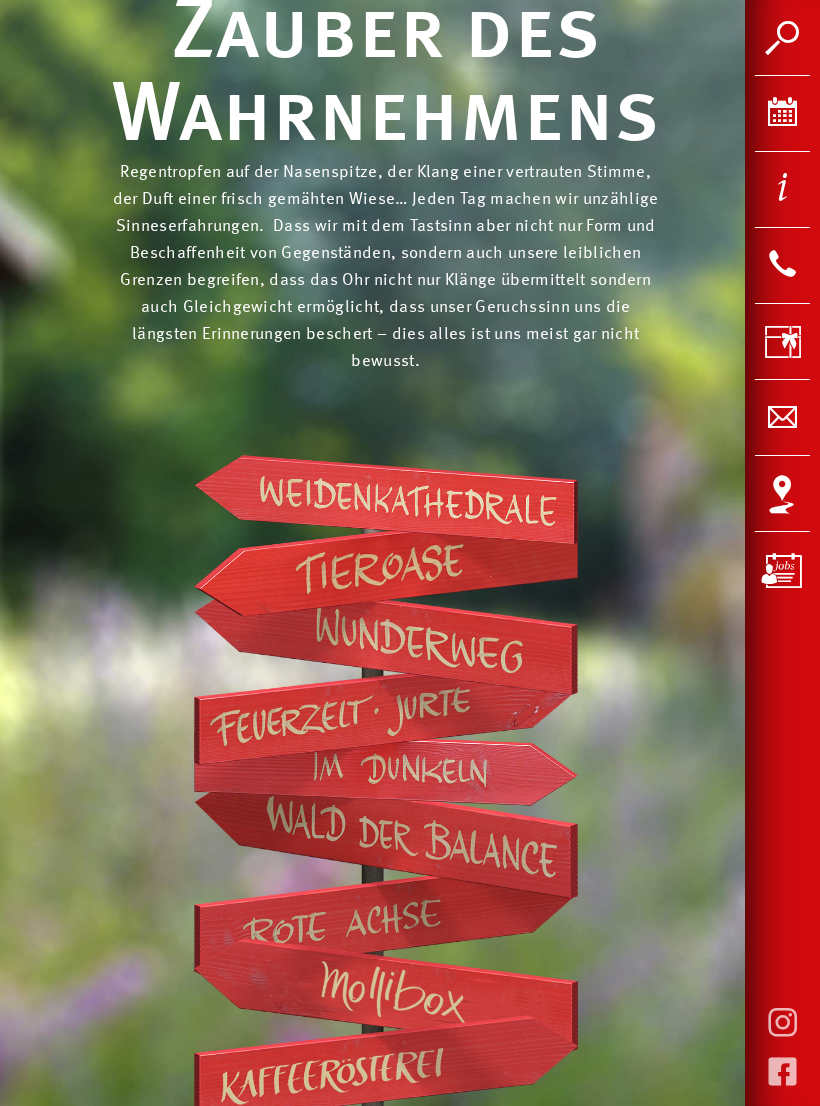 scroll, scrollTop: 319, scrollLeft: 0, axis: vertical 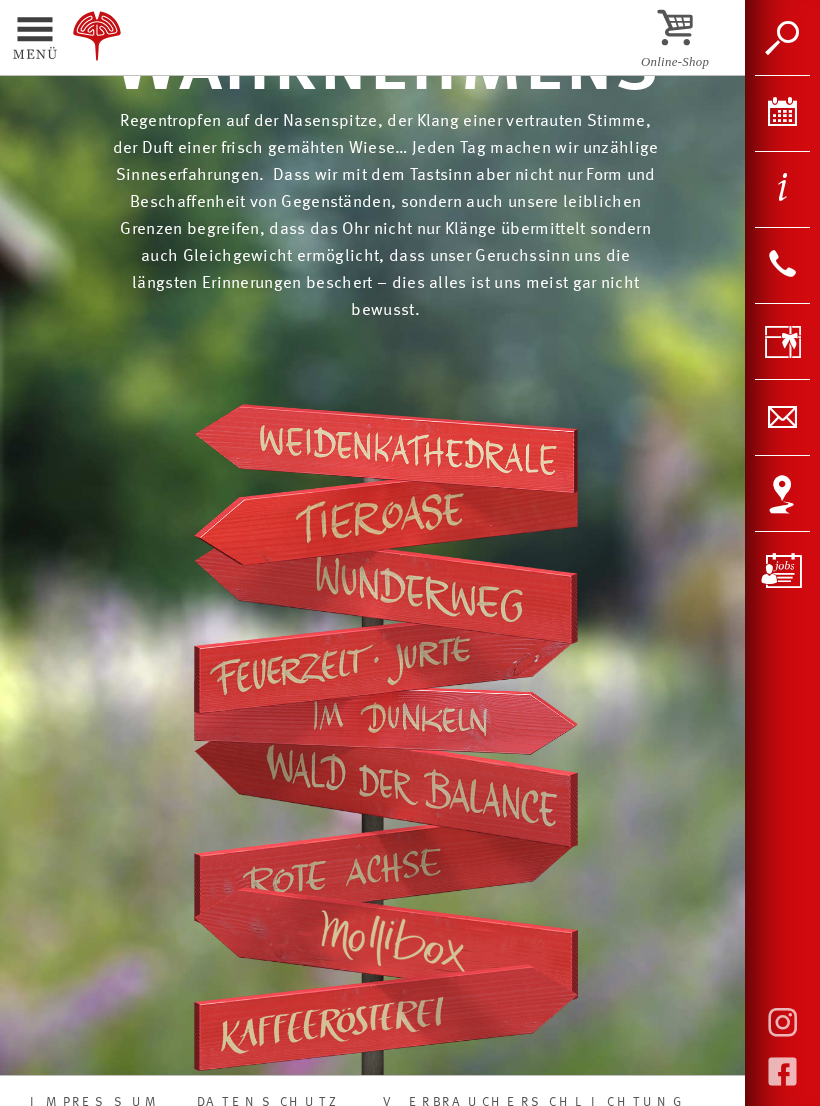 click at bounding box center (386, 944) 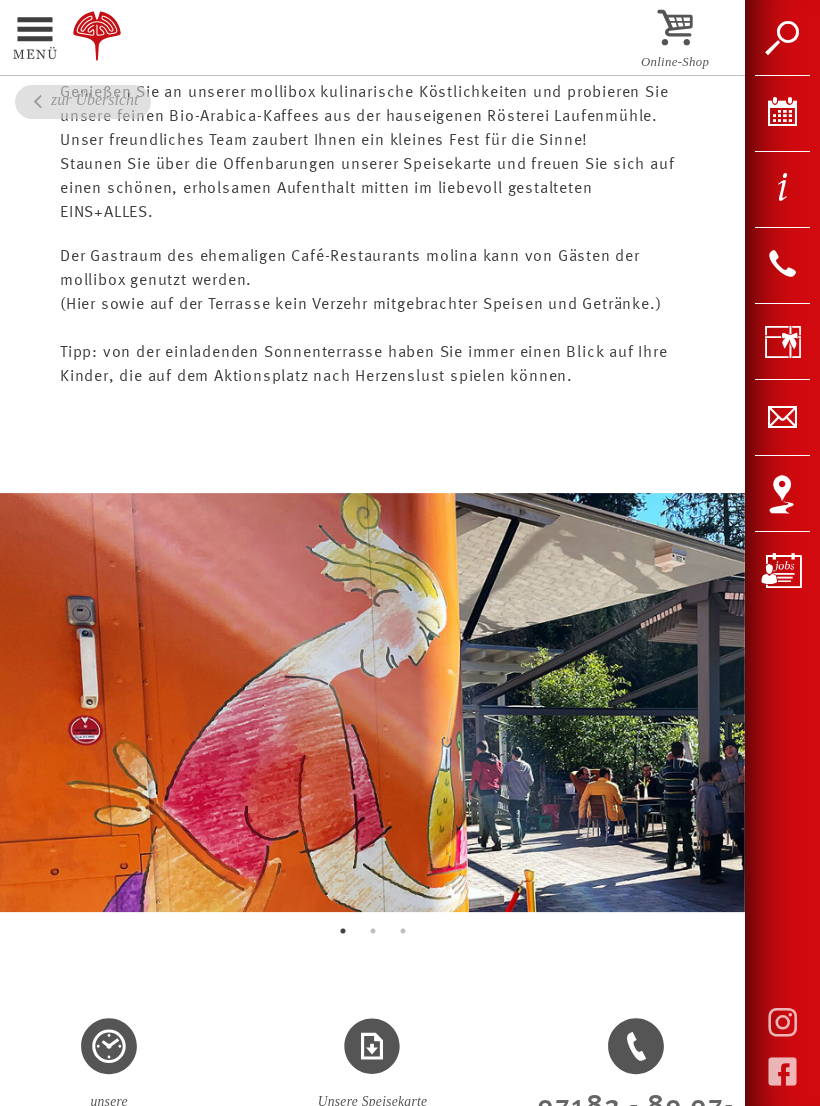 scroll, scrollTop: 818, scrollLeft: 0, axis: vertical 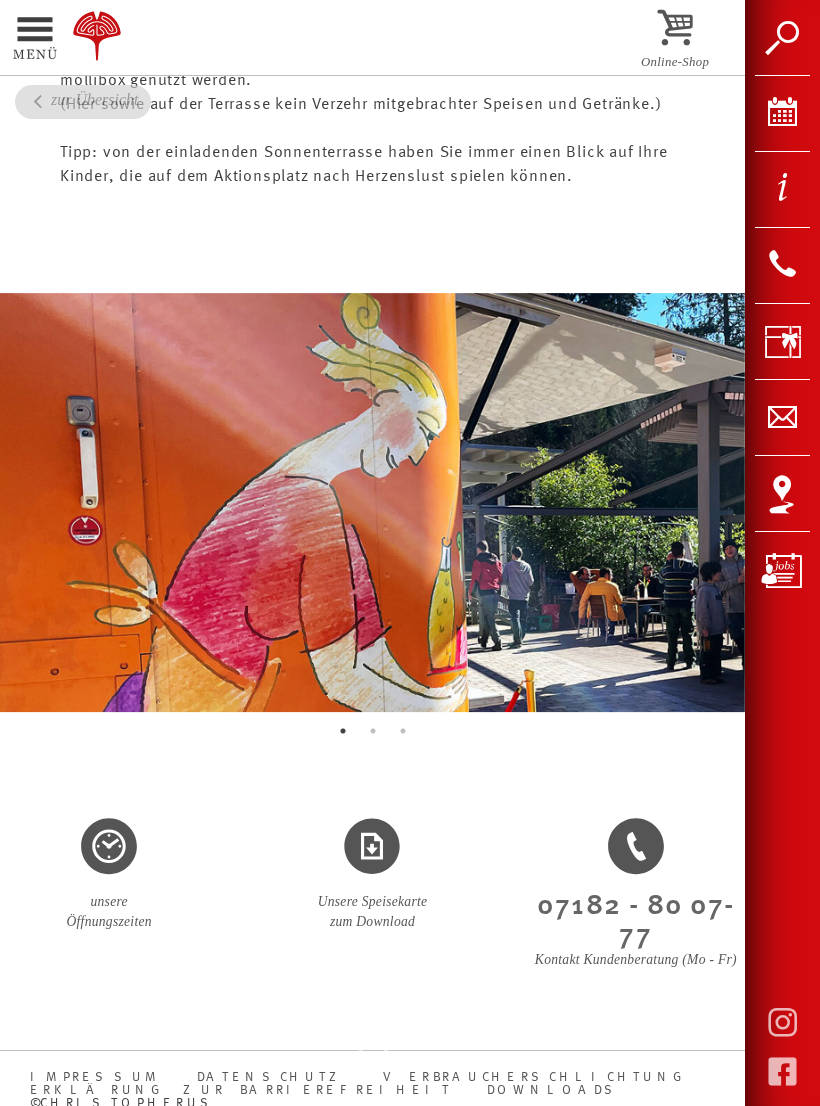 click at bounding box center [8, 40] 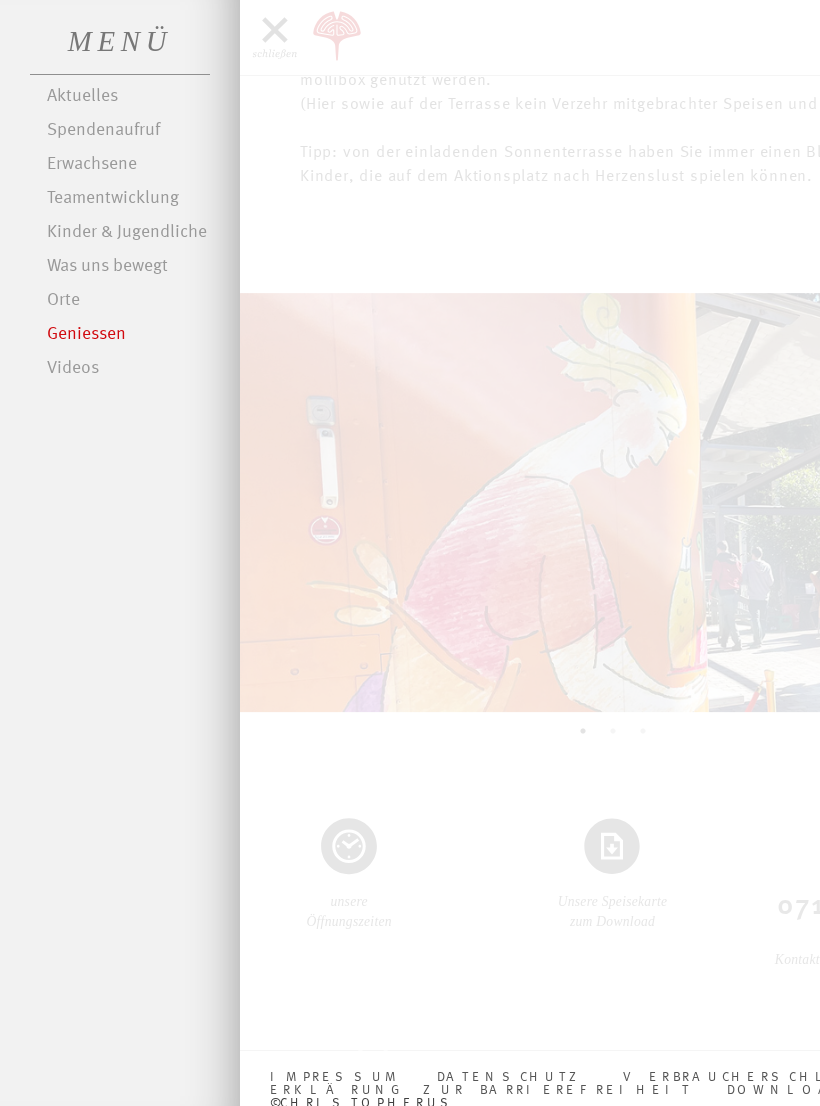 click on "Kinder & Jugendliche" at bounding box center [133, 233] 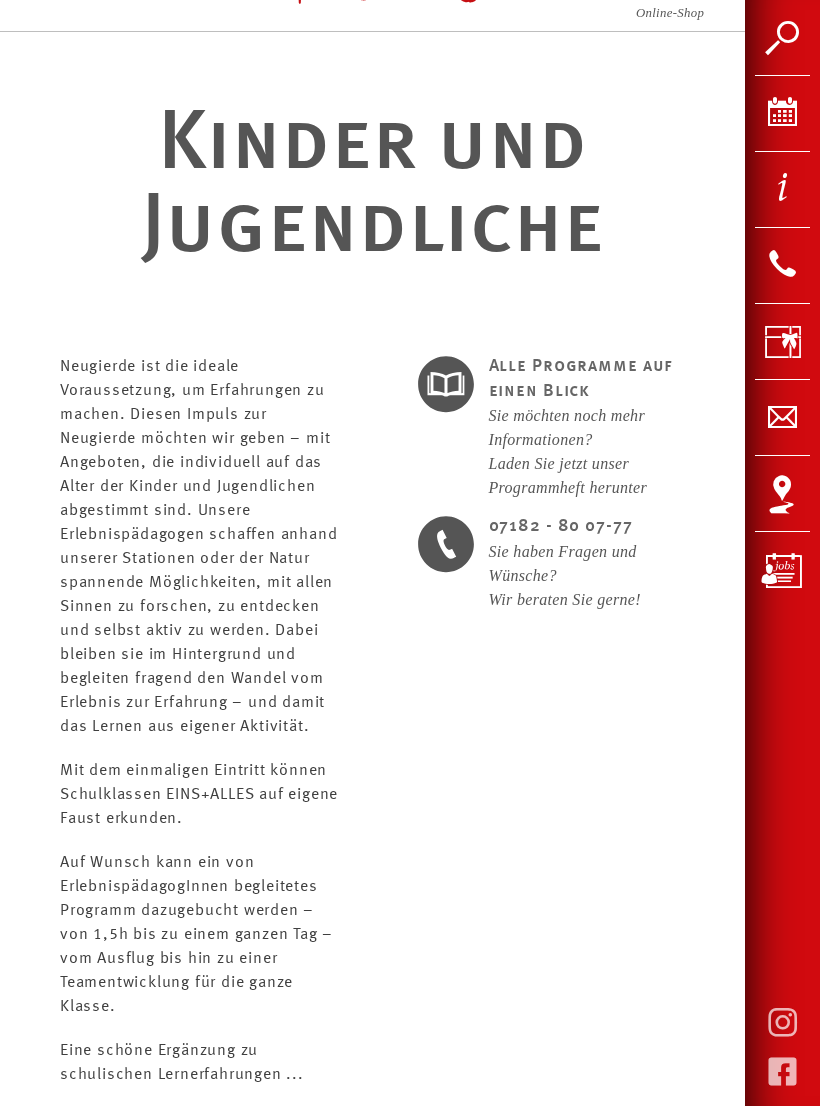 scroll, scrollTop: 0, scrollLeft: 0, axis: both 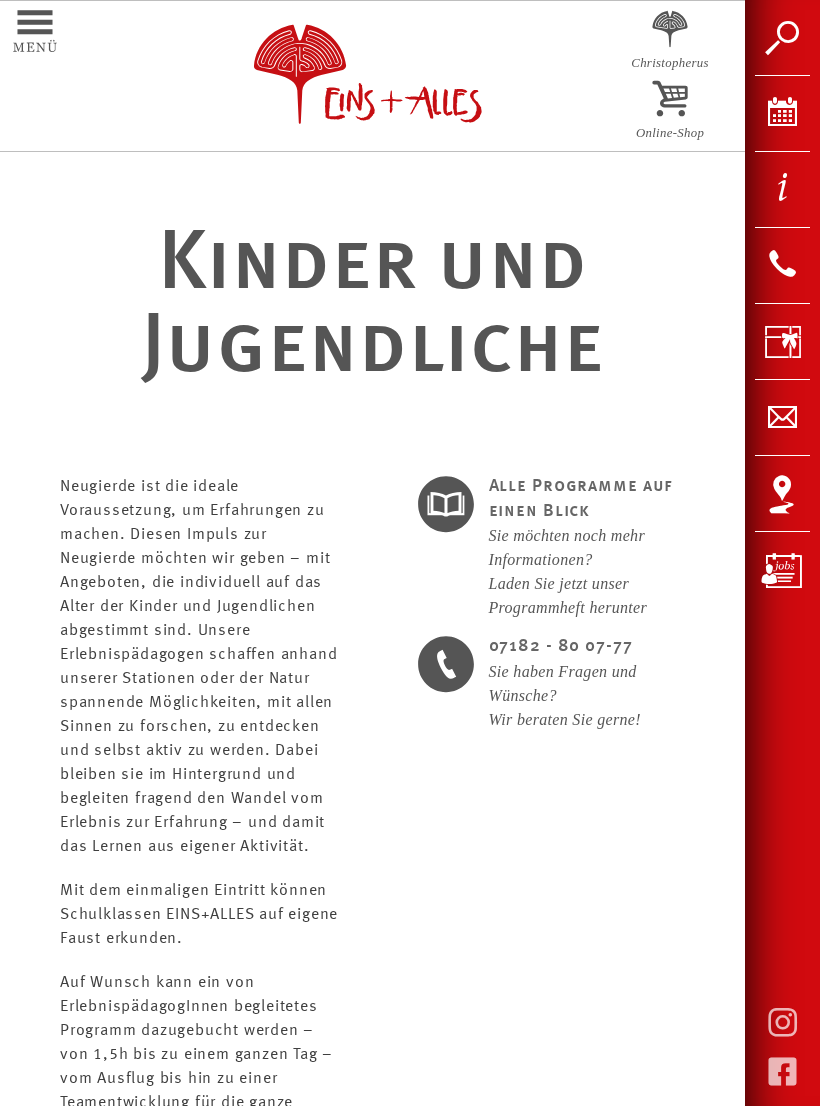 click at bounding box center (8, -47) 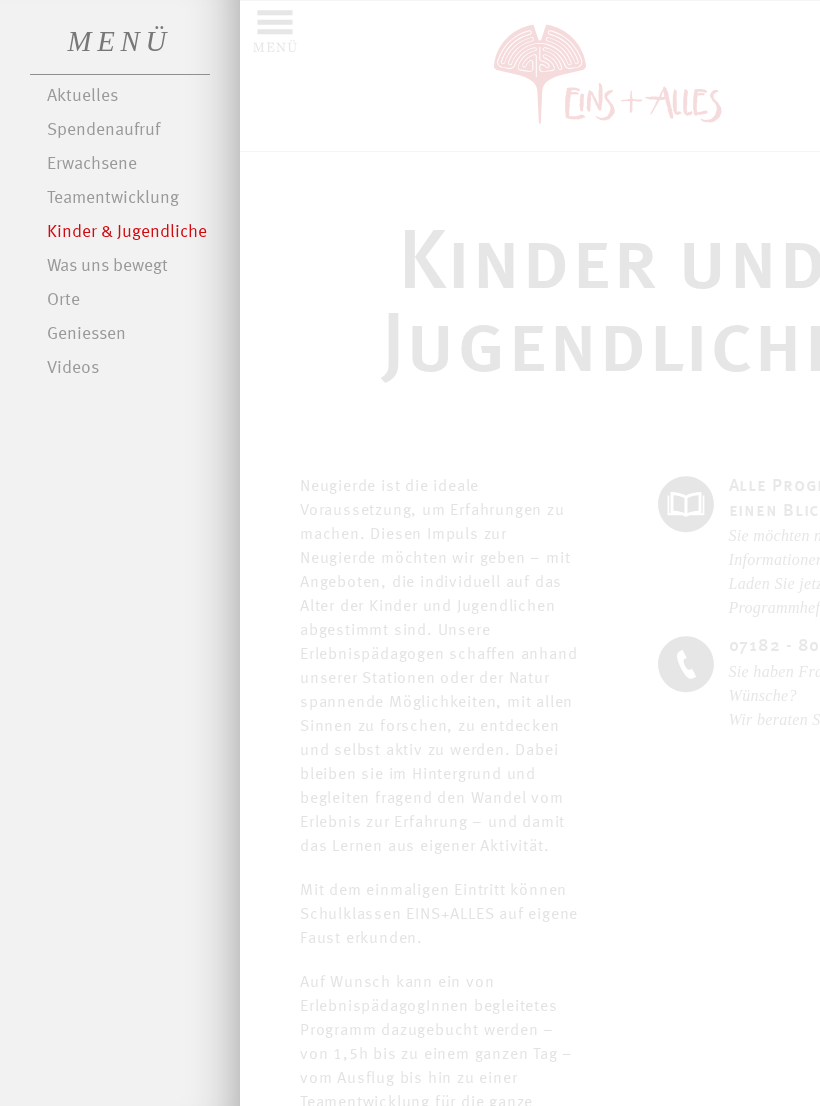 click on "Orte" at bounding box center (133, 301) 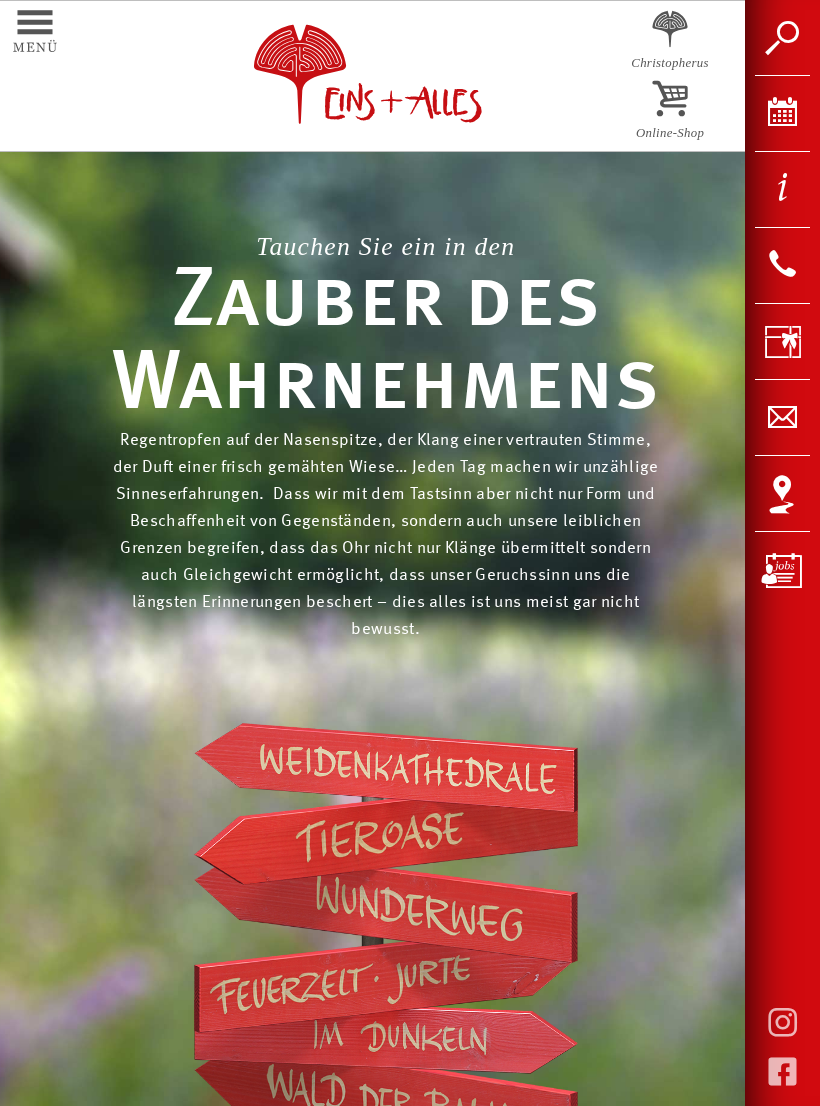 scroll, scrollTop: 0, scrollLeft: 0, axis: both 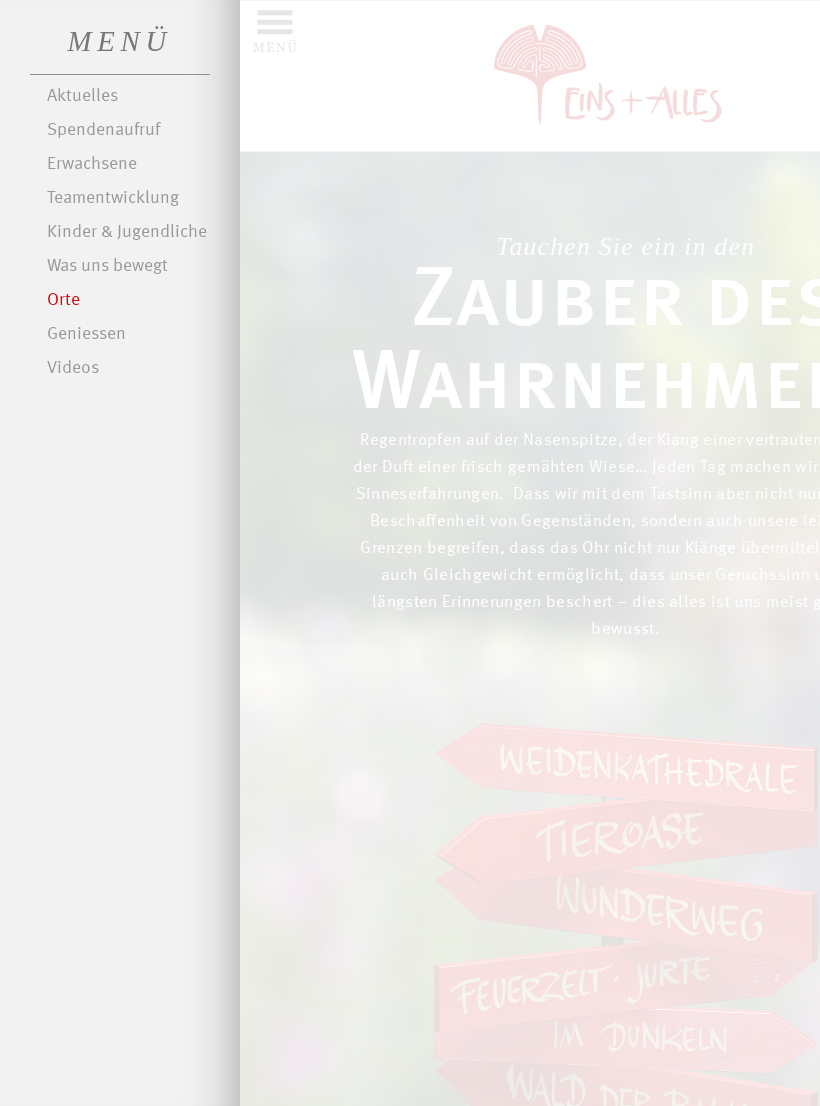 click on "Kinder & Jugendliche" at bounding box center [133, 233] 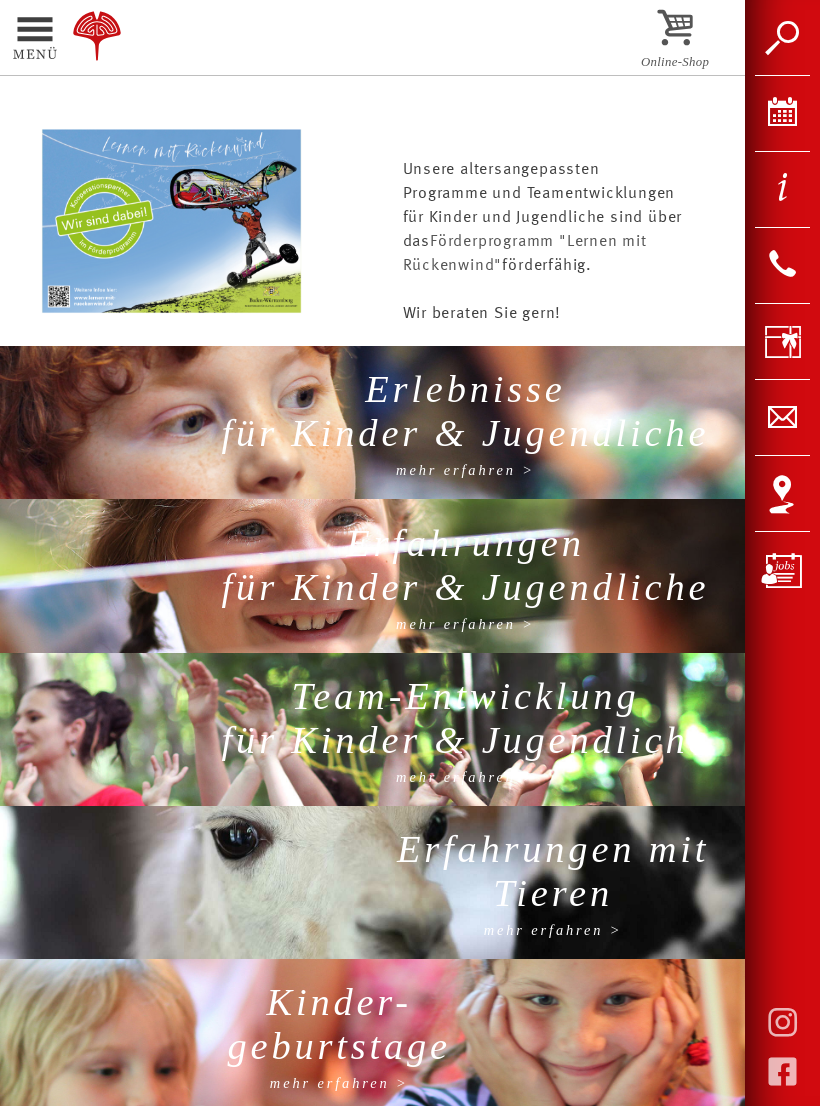 scroll, scrollTop: 1239, scrollLeft: 0, axis: vertical 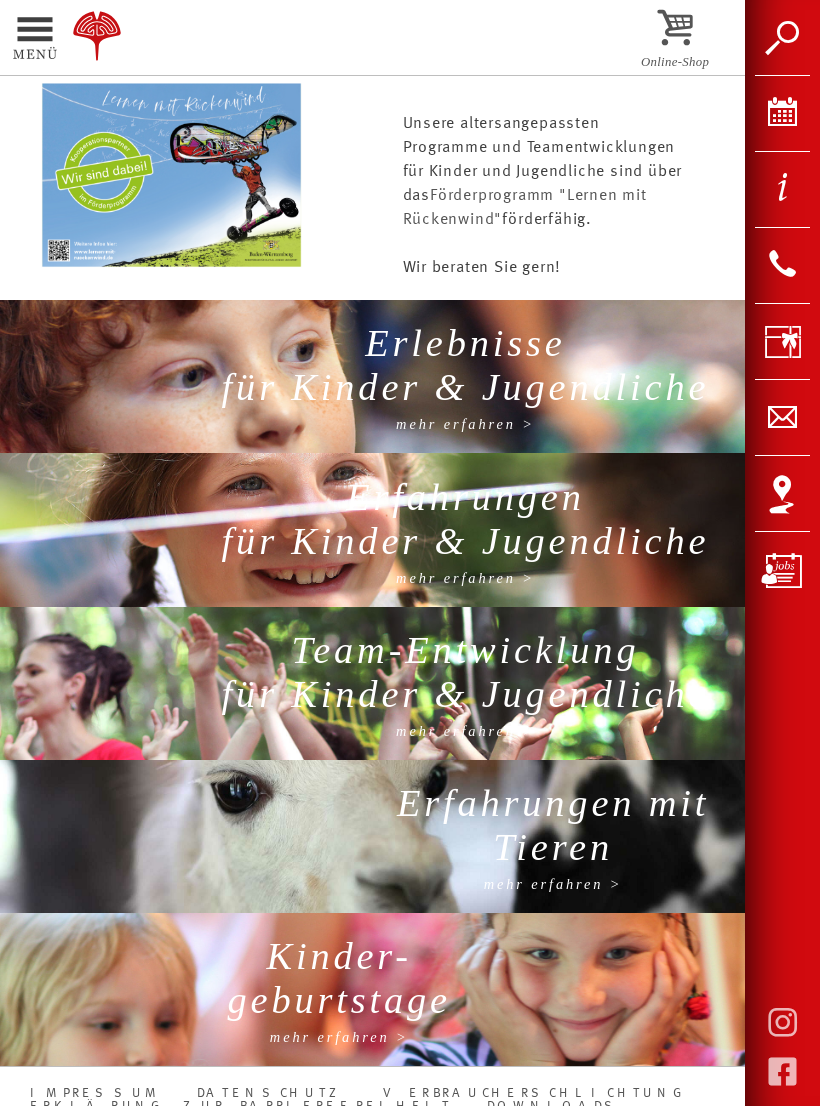 click on "Erlebnisse für Kinder & Jugendliche" at bounding box center (466, 369) 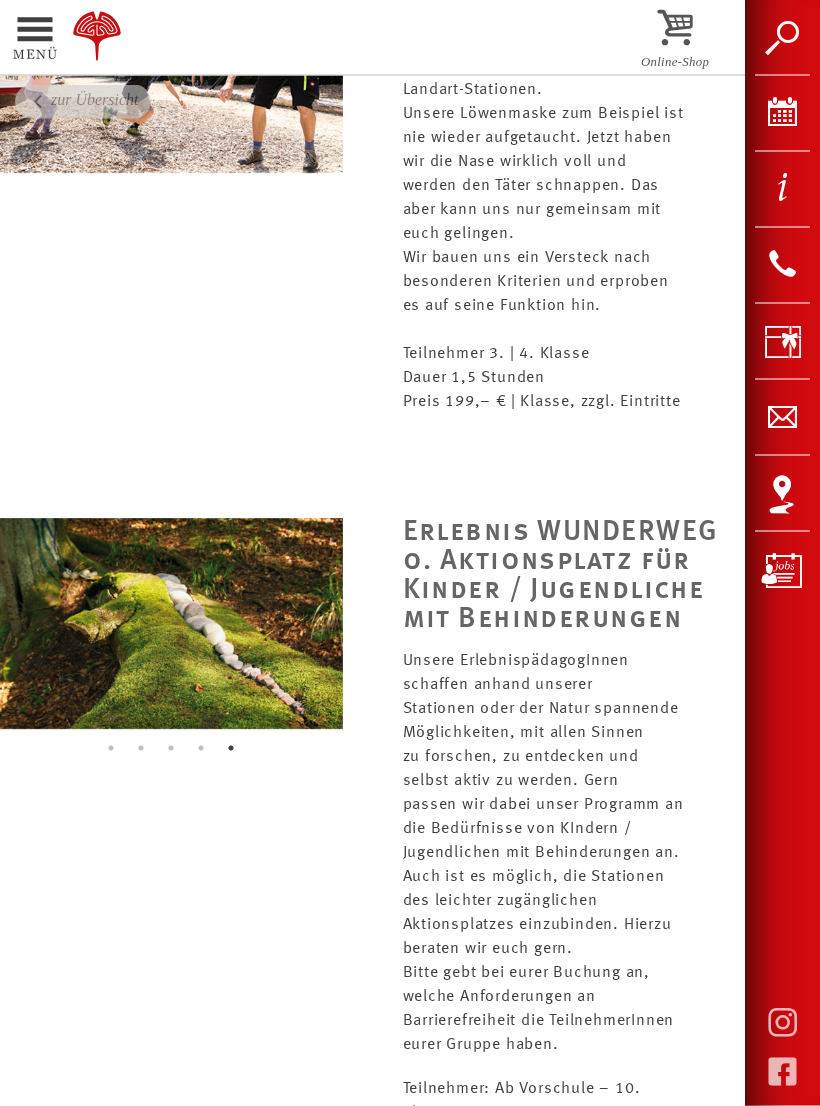 scroll, scrollTop: 3464, scrollLeft: 0, axis: vertical 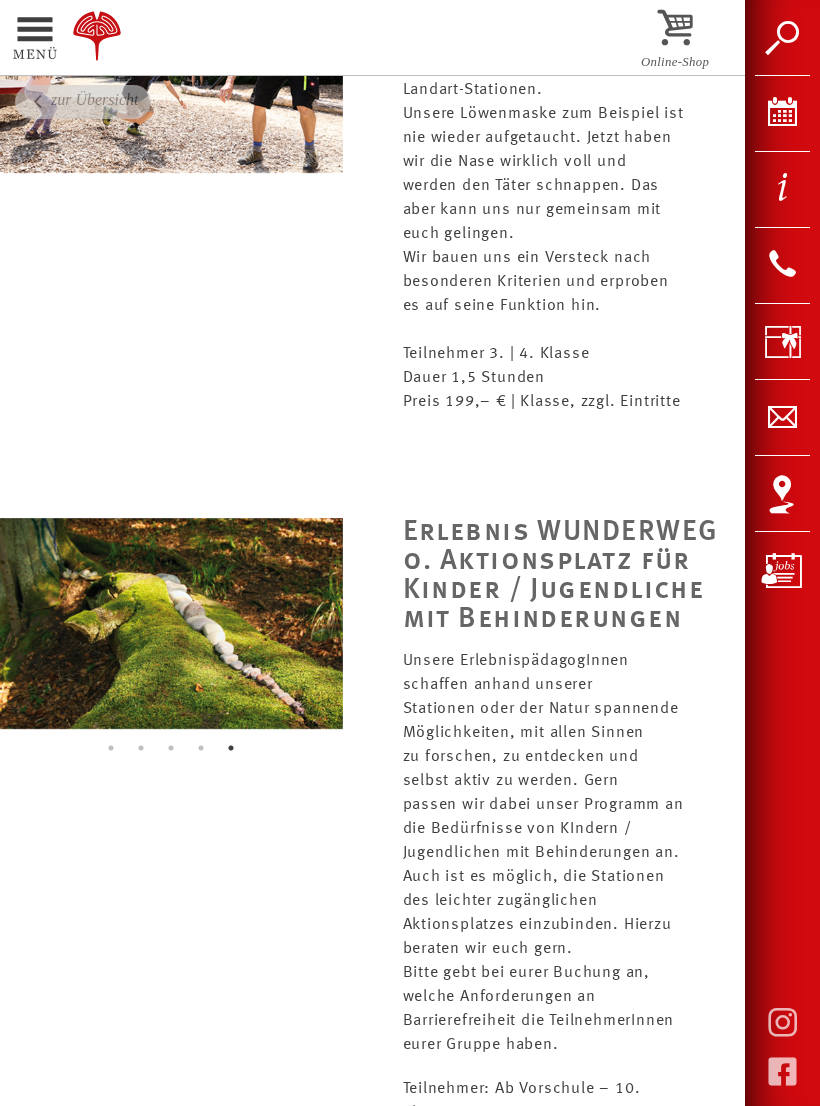 click at bounding box center [171, 623] 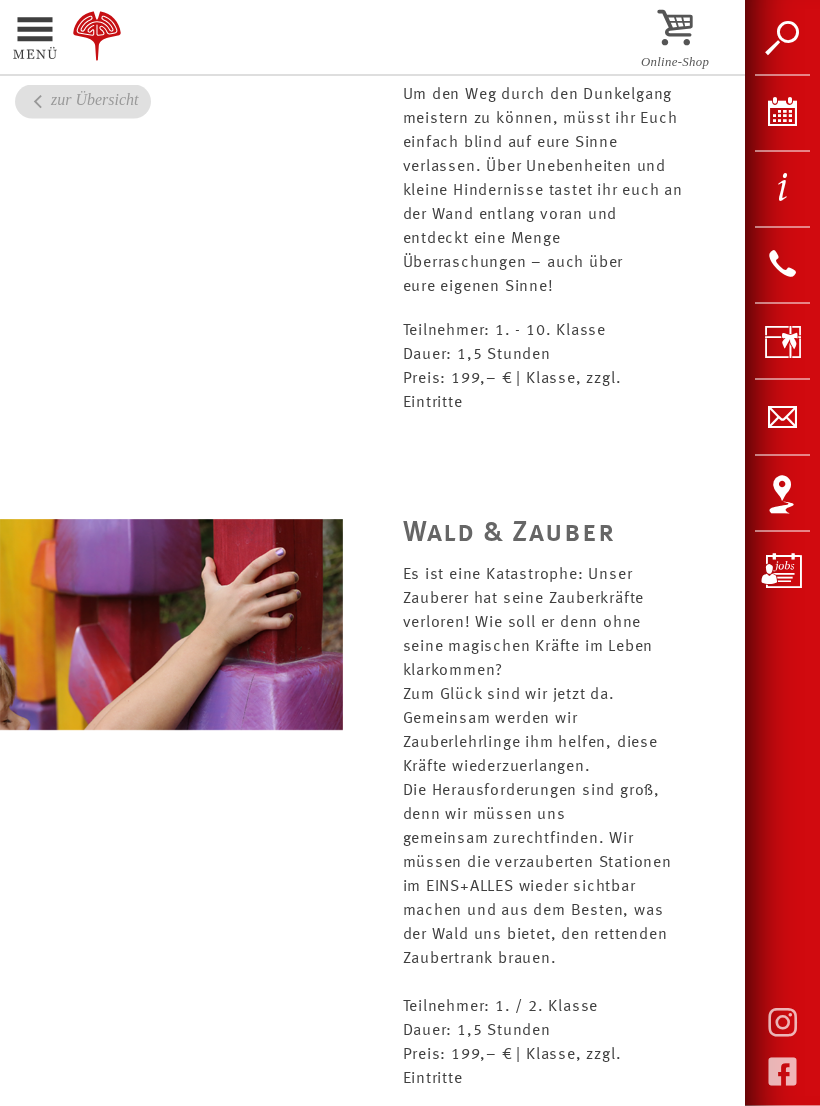 scroll, scrollTop: 5065, scrollLeft: 0, axis: vertical 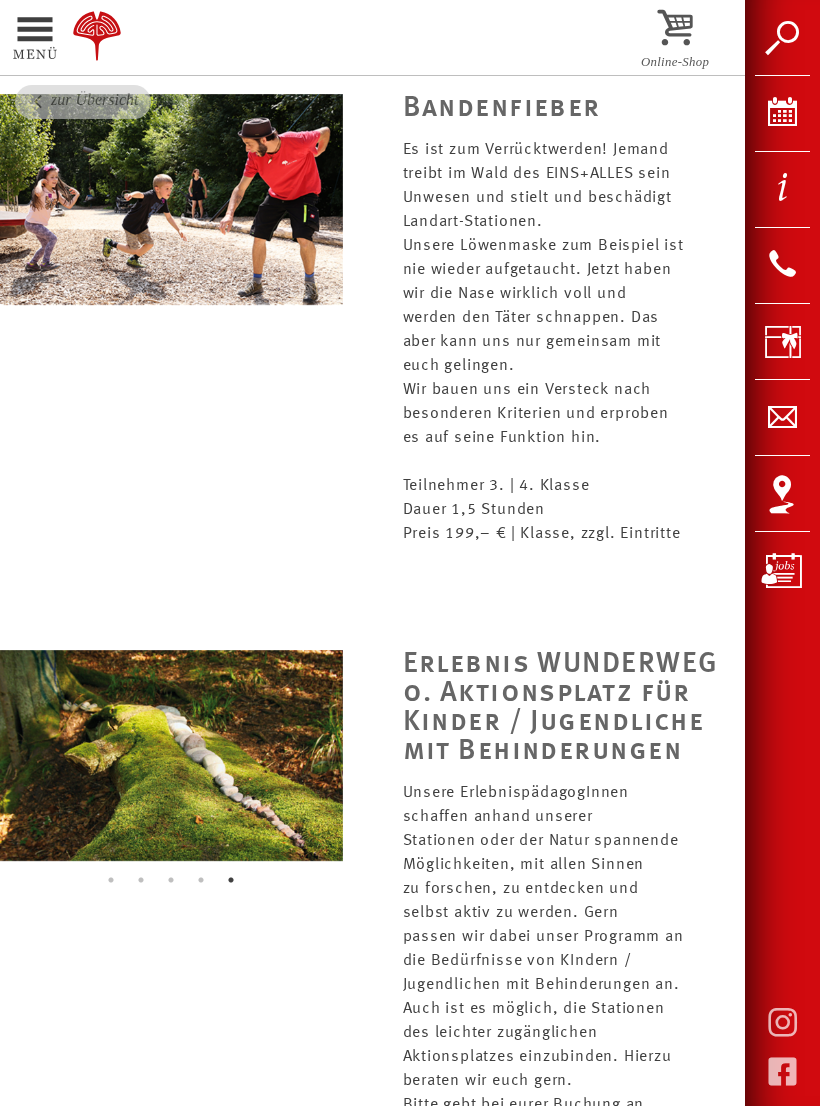 click at bounding box center (171, 755) 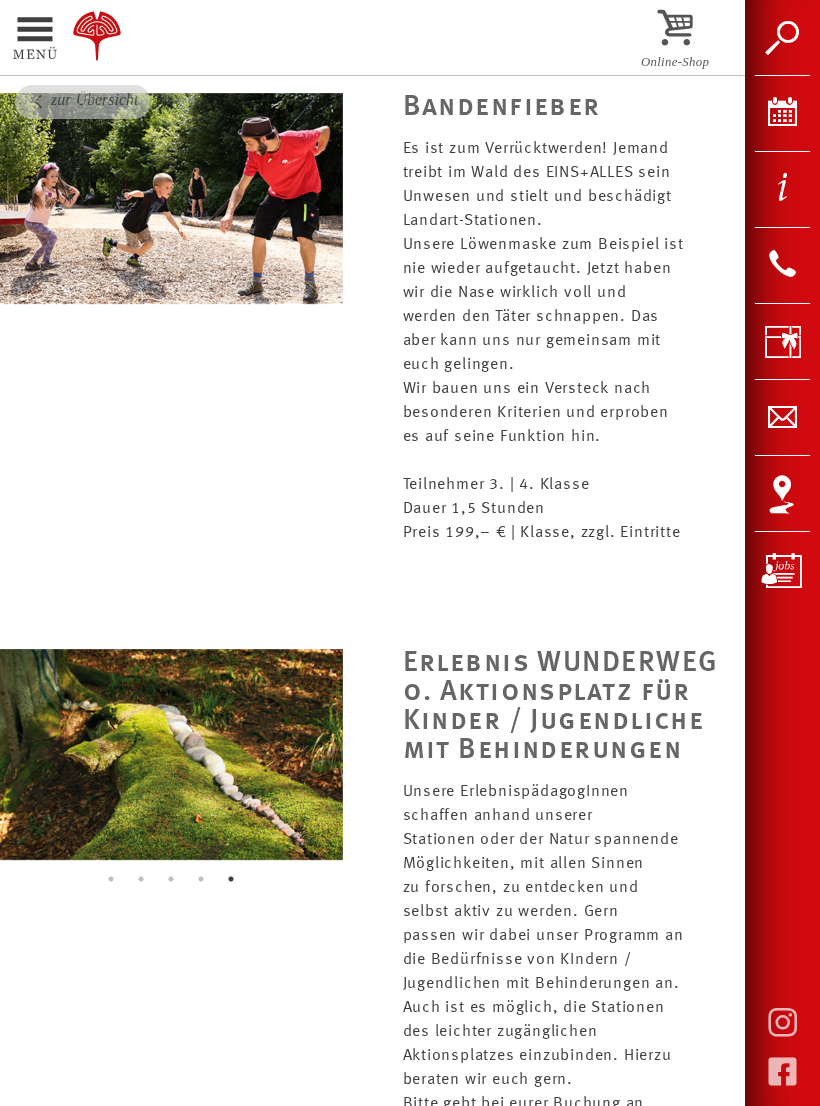 click at bounding box center (8, 40) 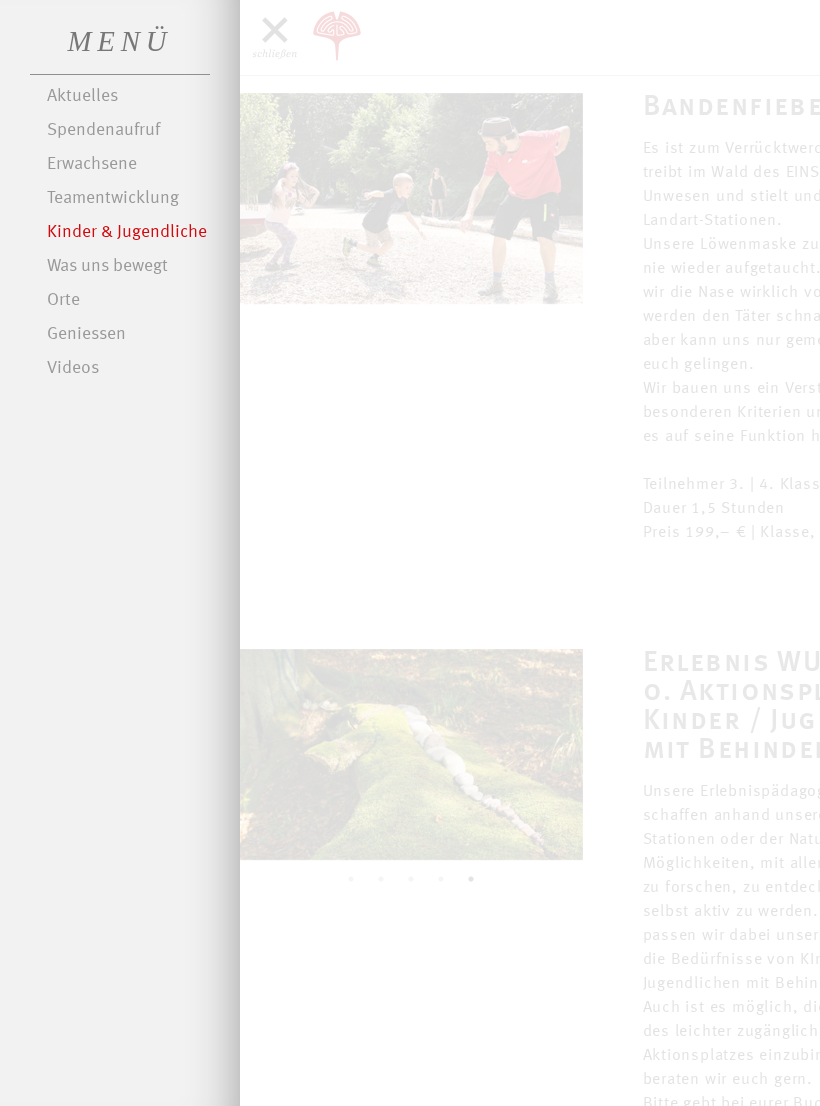 click on "Was uns bewegt" at bounding box center [133, 267] 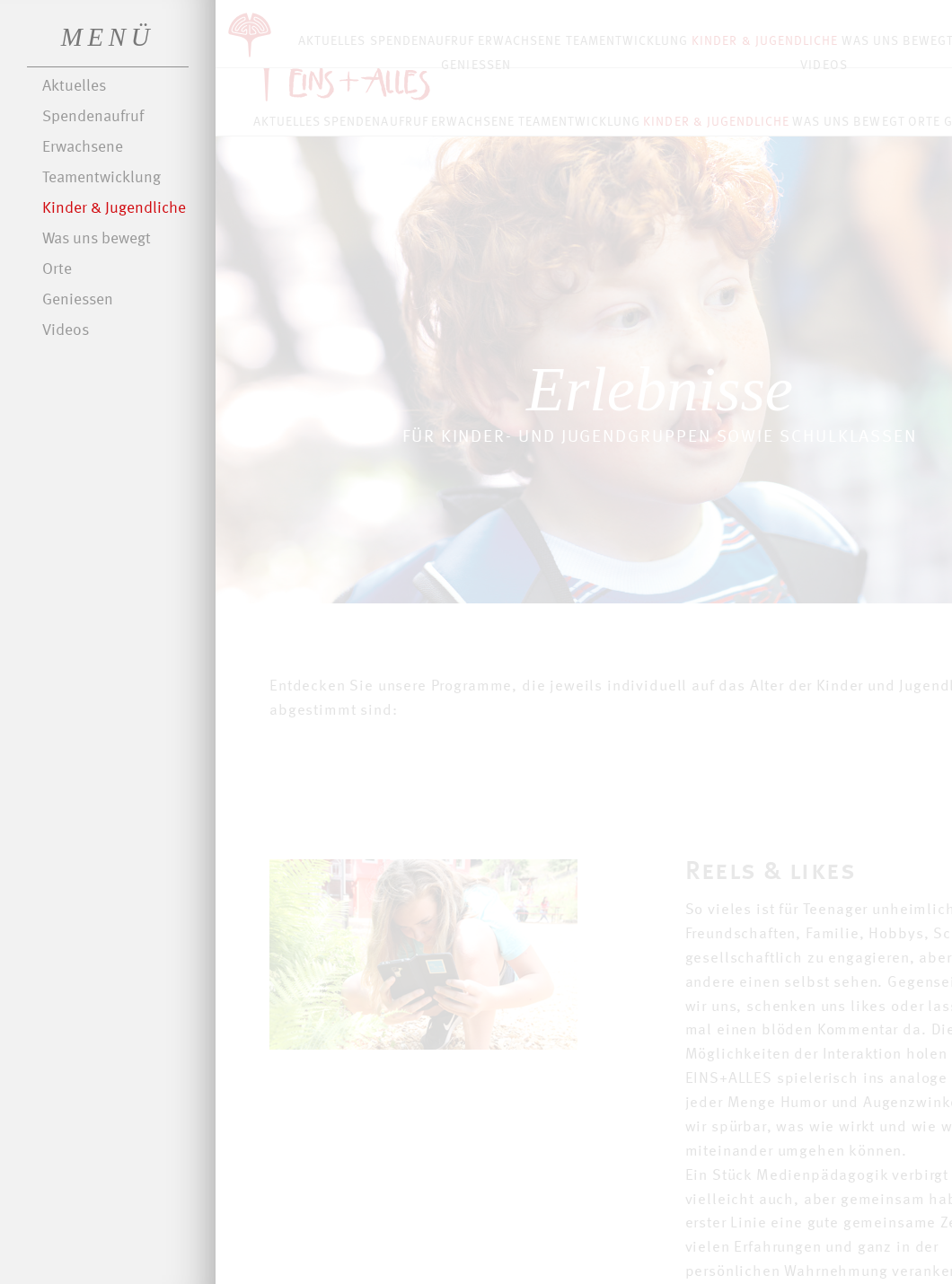 scroll, scrollTop: 2515, scrollLeft: 0, axis: vertical 